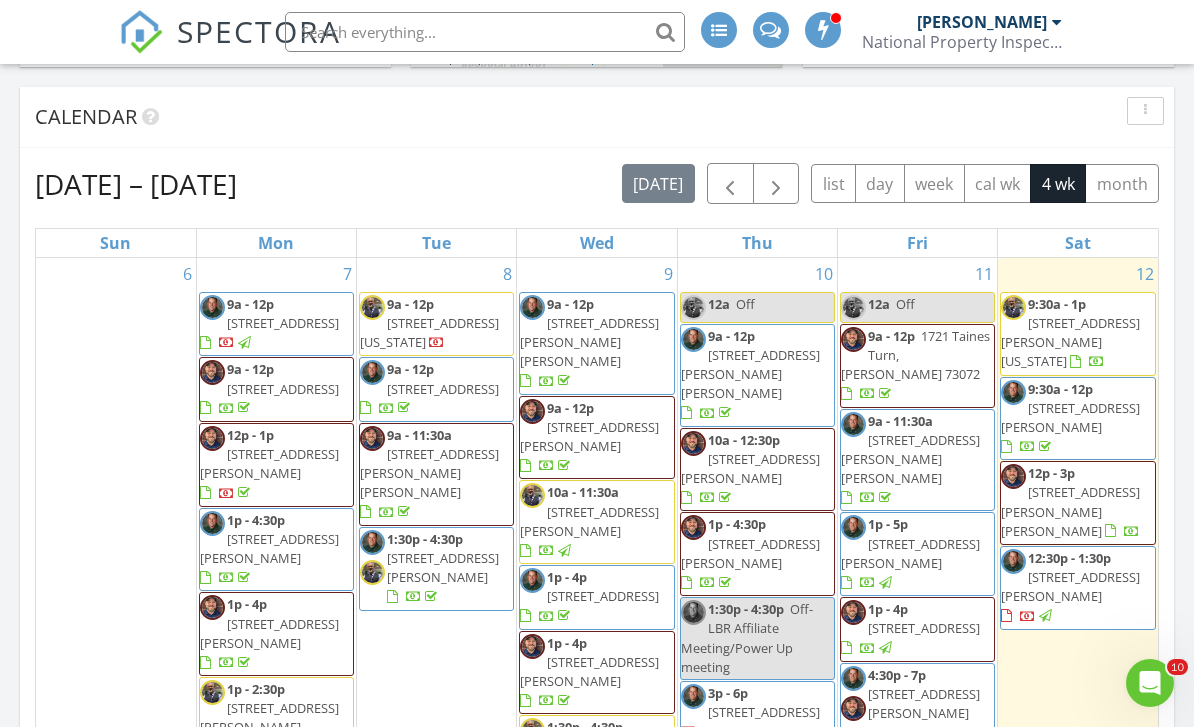 scroll, scrollTop: 0, scrollLeft: 0, axis: both 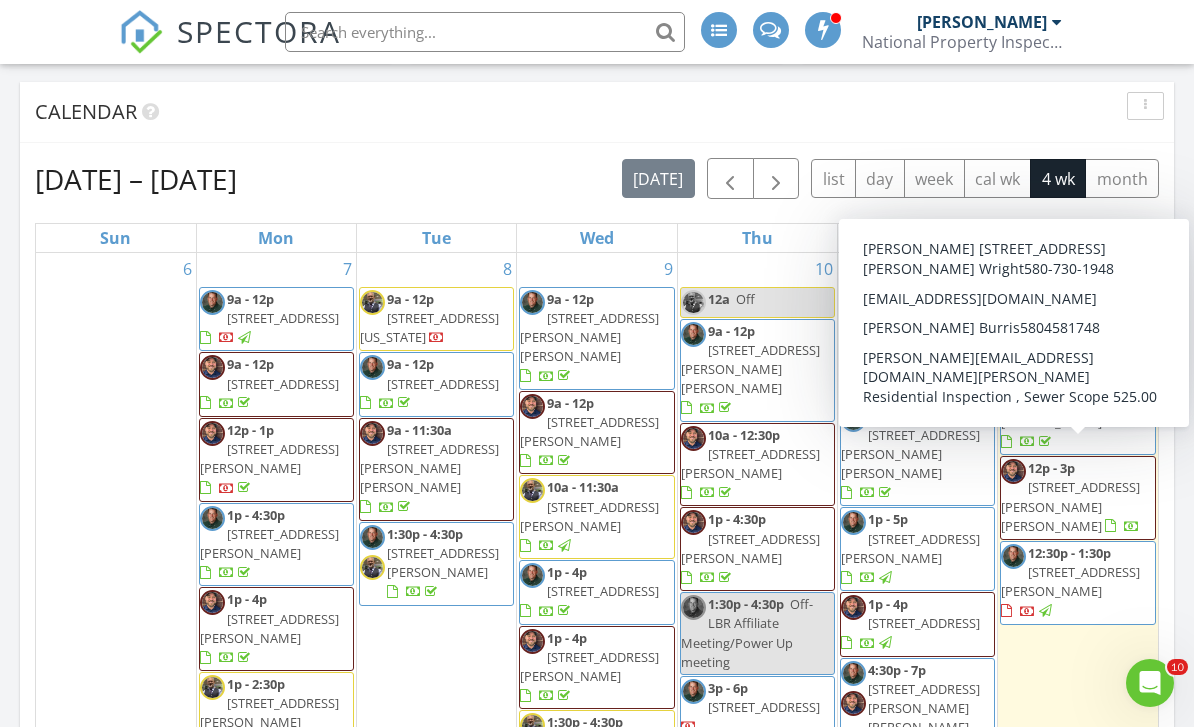 click on "[STREET_ADDRESS][PERSON_NAME][PERSON_NAME]" at bounding box center (1070, 506) 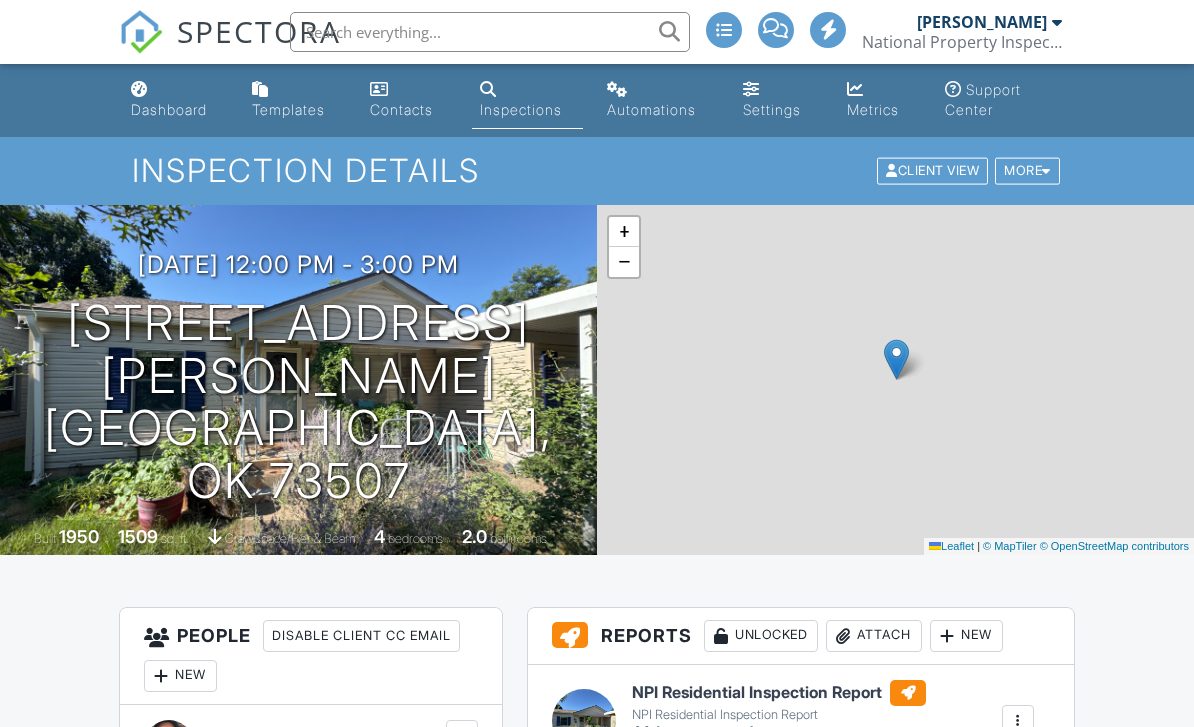 scroll, scrollTop: 0, scrollLeft: 0, axis: both 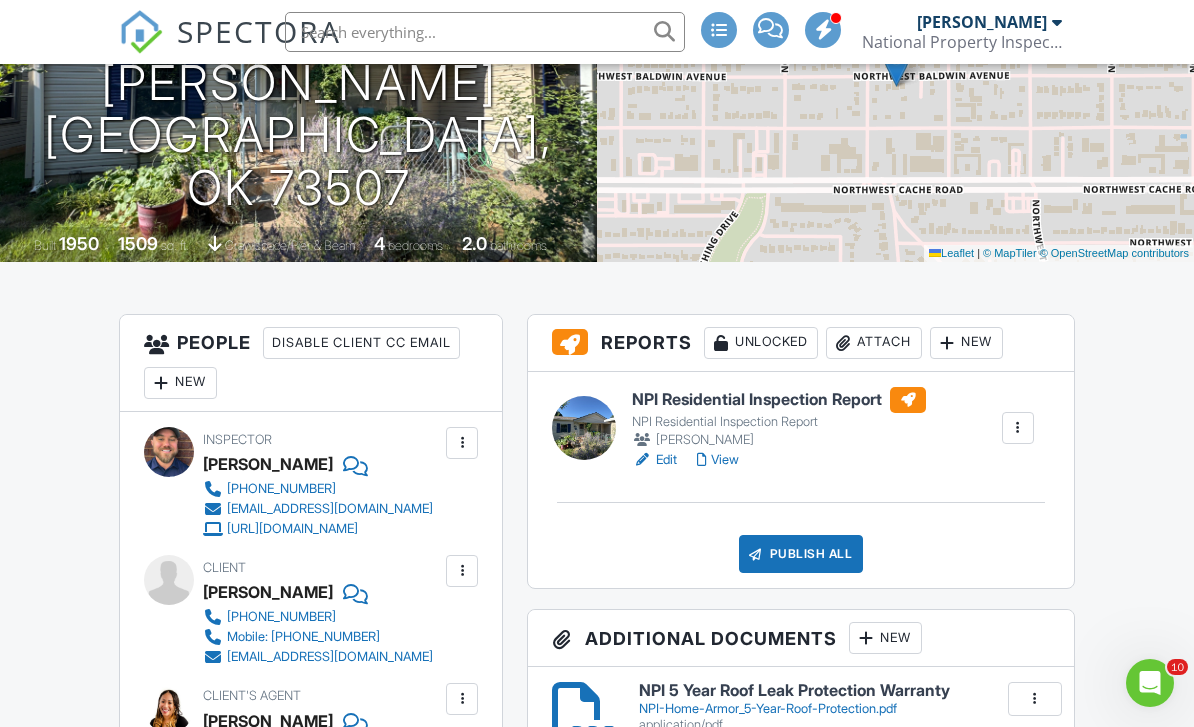 click on "Edit" at bounding box center (654, 460) 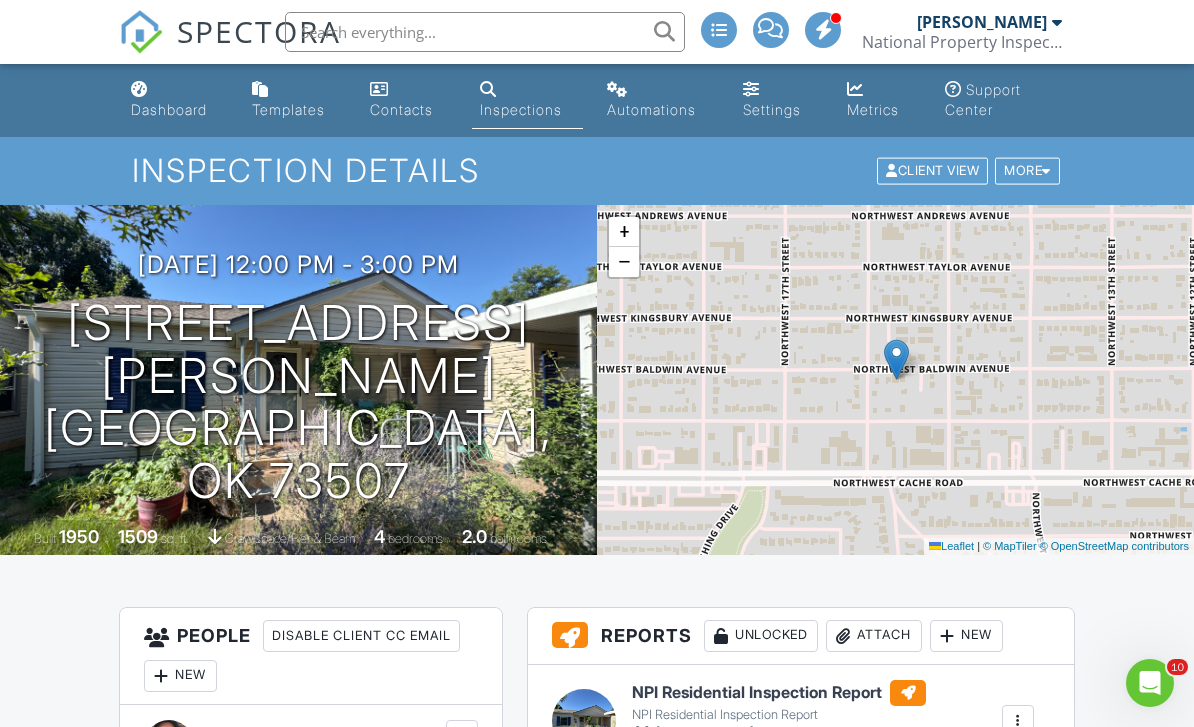 scroll, scrollTop: 332, scrollLeft: 0, axis: vertical 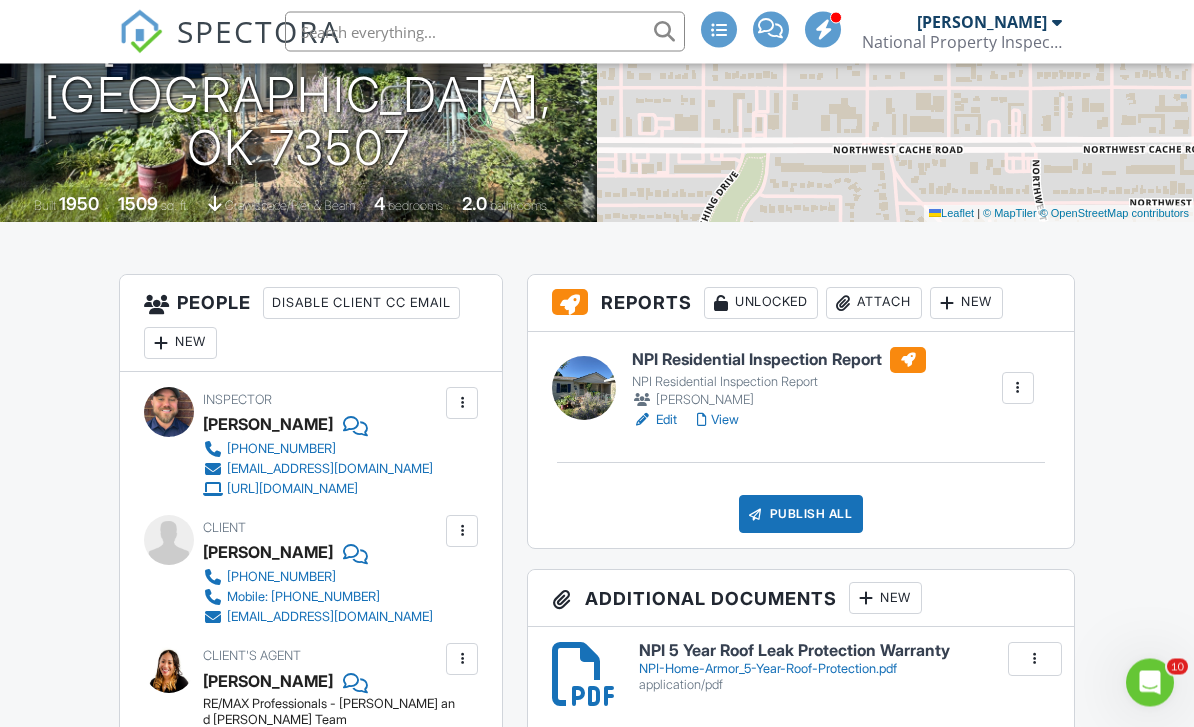 click on "Edit" at bounding box center [654, 421] 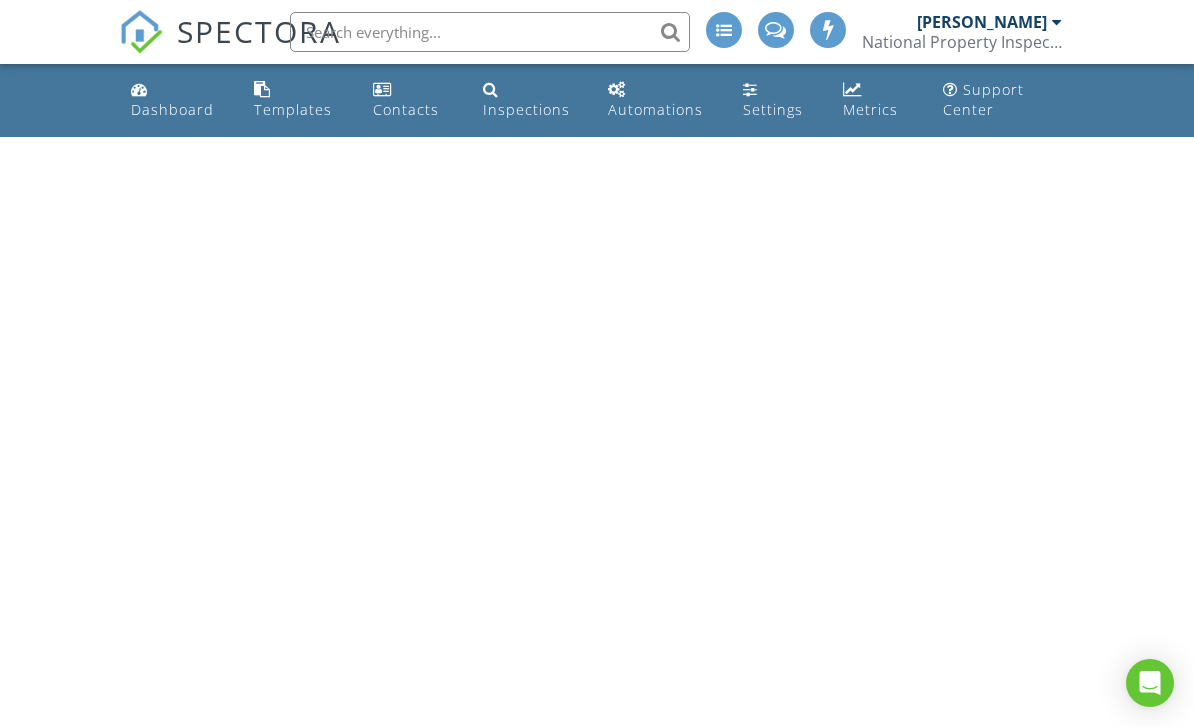 scroll, scrollTop: 0, scrollLeft: 0, axis: both 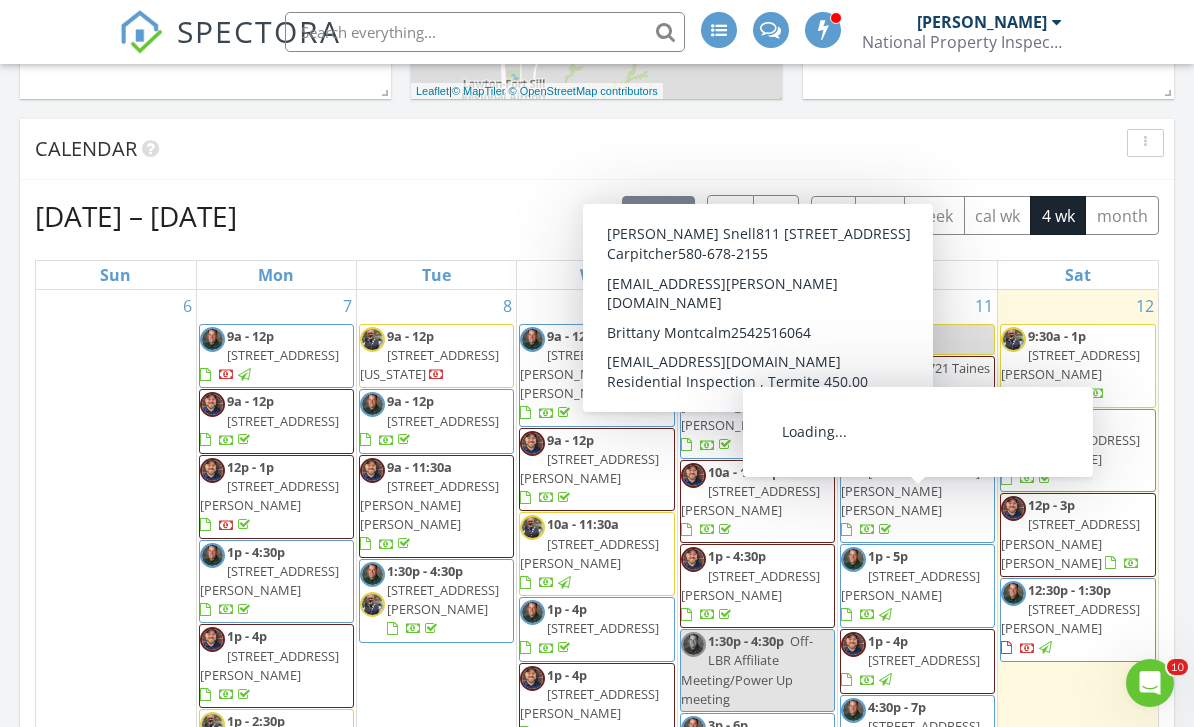 click on "[STREET_ADDRESS][PERSON_NAME]" at bounding box center [1070, 618] 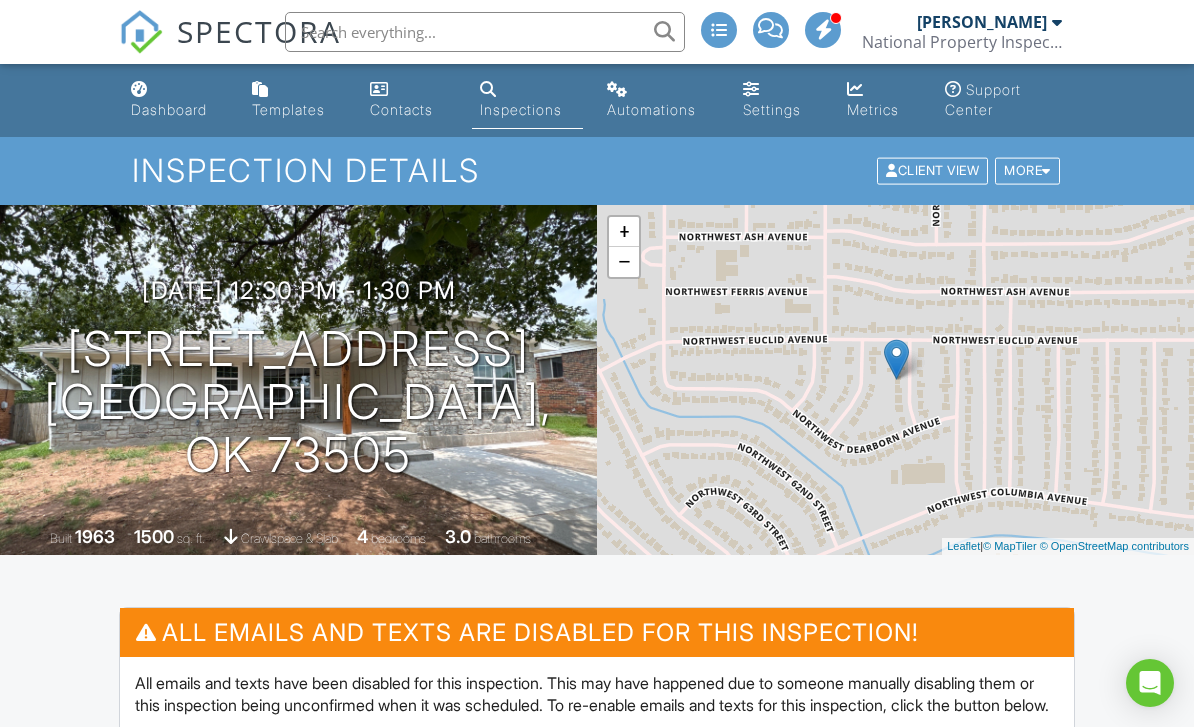 scroll, scrollTop: 0, scrollLeft: 0, axis: both 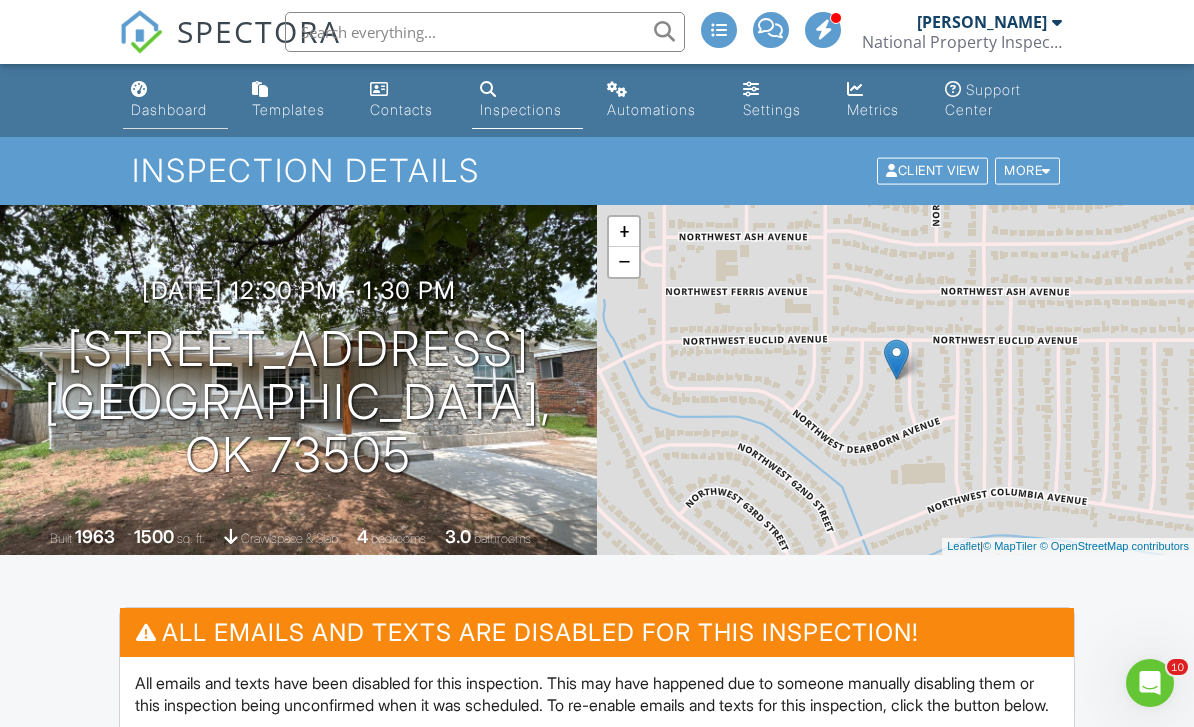 click on "Dashboard" at bounding box center [169, 109] 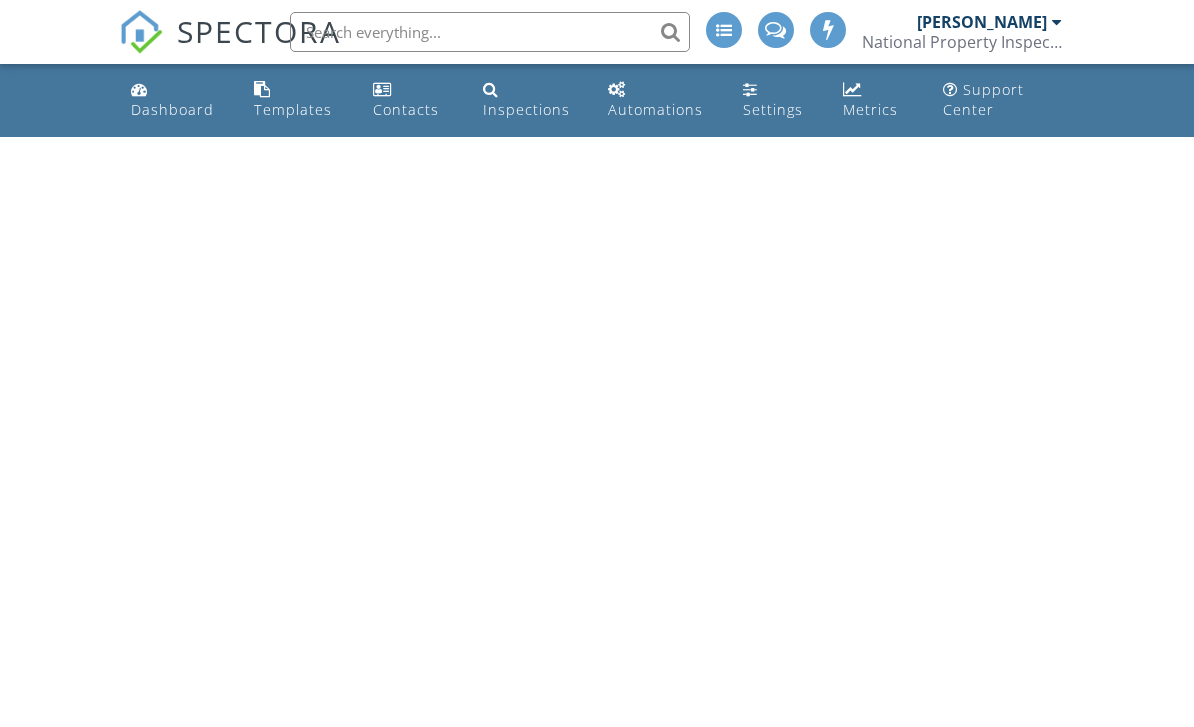 scroll, scrollTop: 0, scrollLeft: 0, axis: both 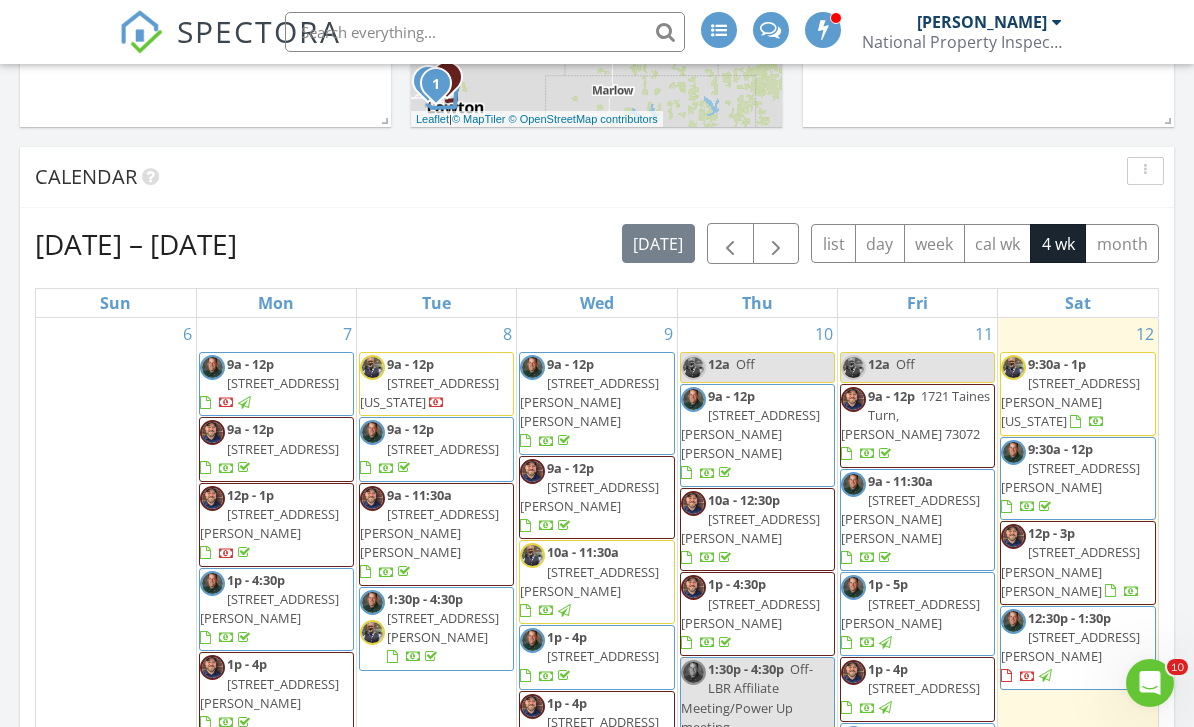 click on "1512 NW Baldwin Ave, Lawton 73507" at bounding box center (1070, 571) 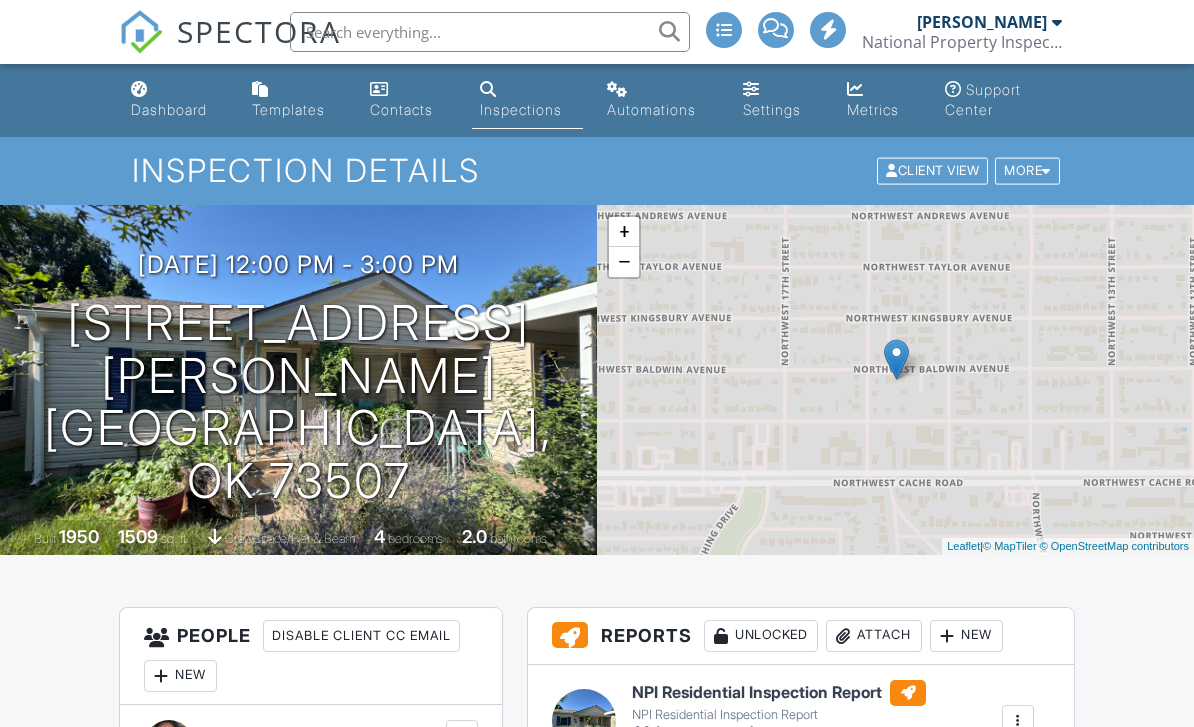 scroll, scrollTop: 0, scrollLeft: 0, axis: both 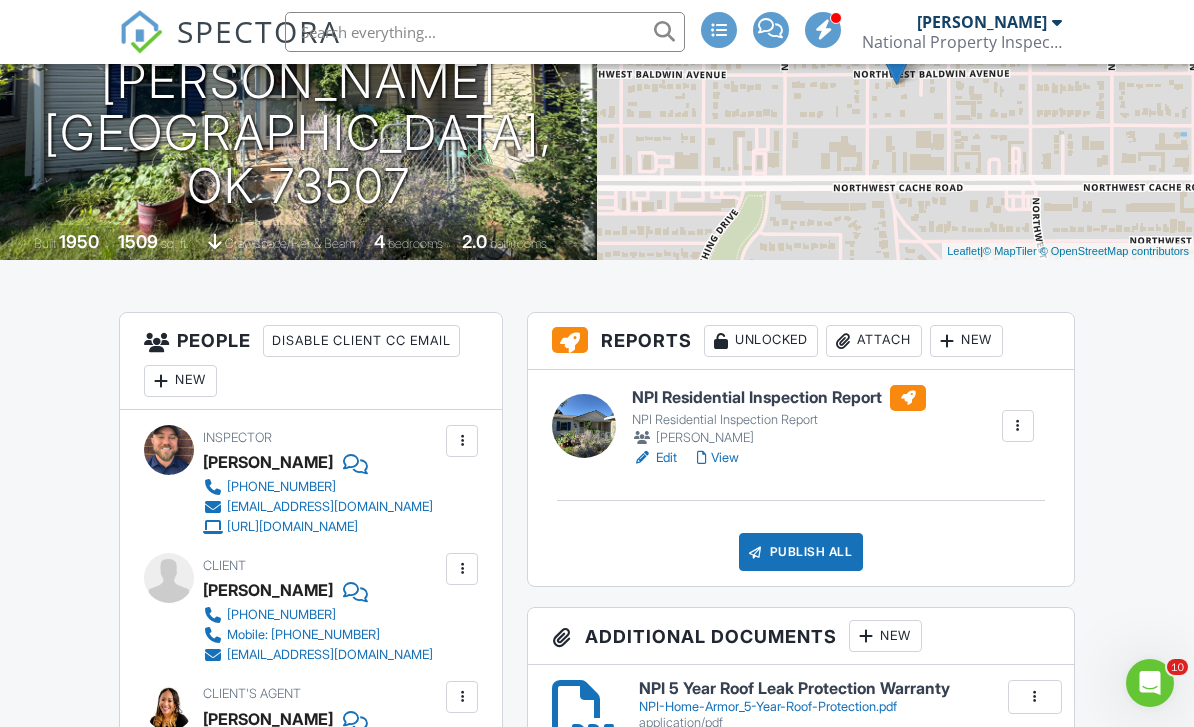 click on "Edit" at bounding box center (654, 458) 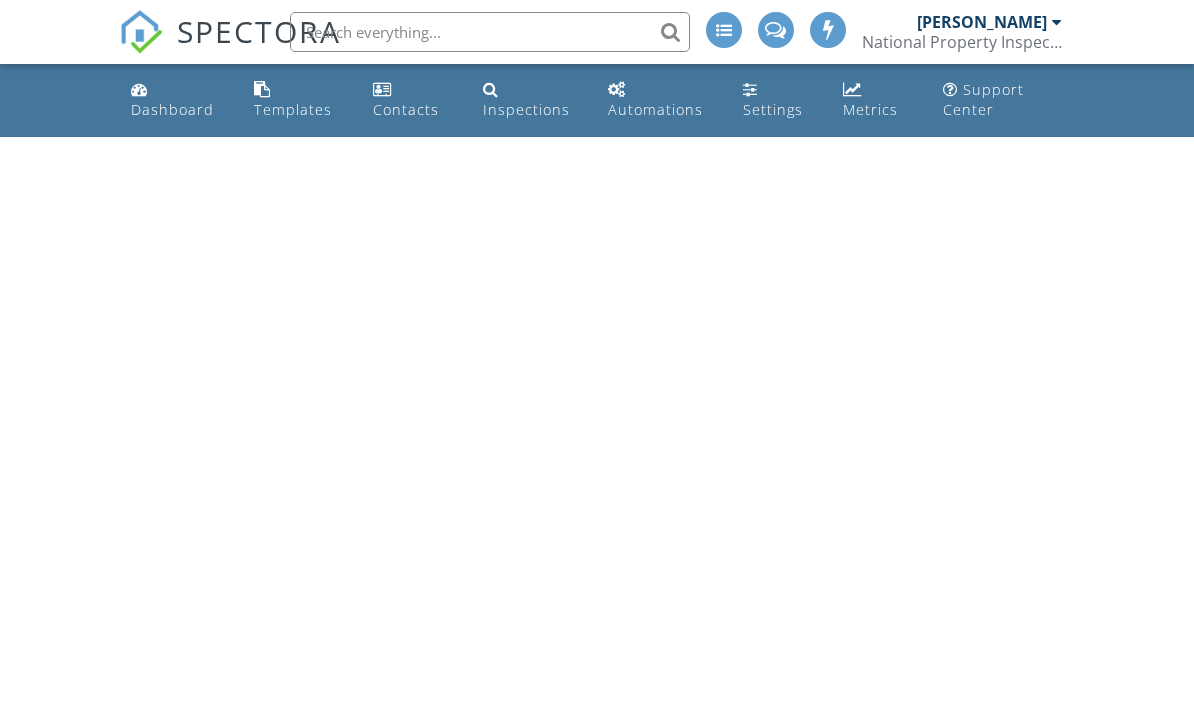scroll, scrollTop: 0, scrollLeft: 0, axis: both 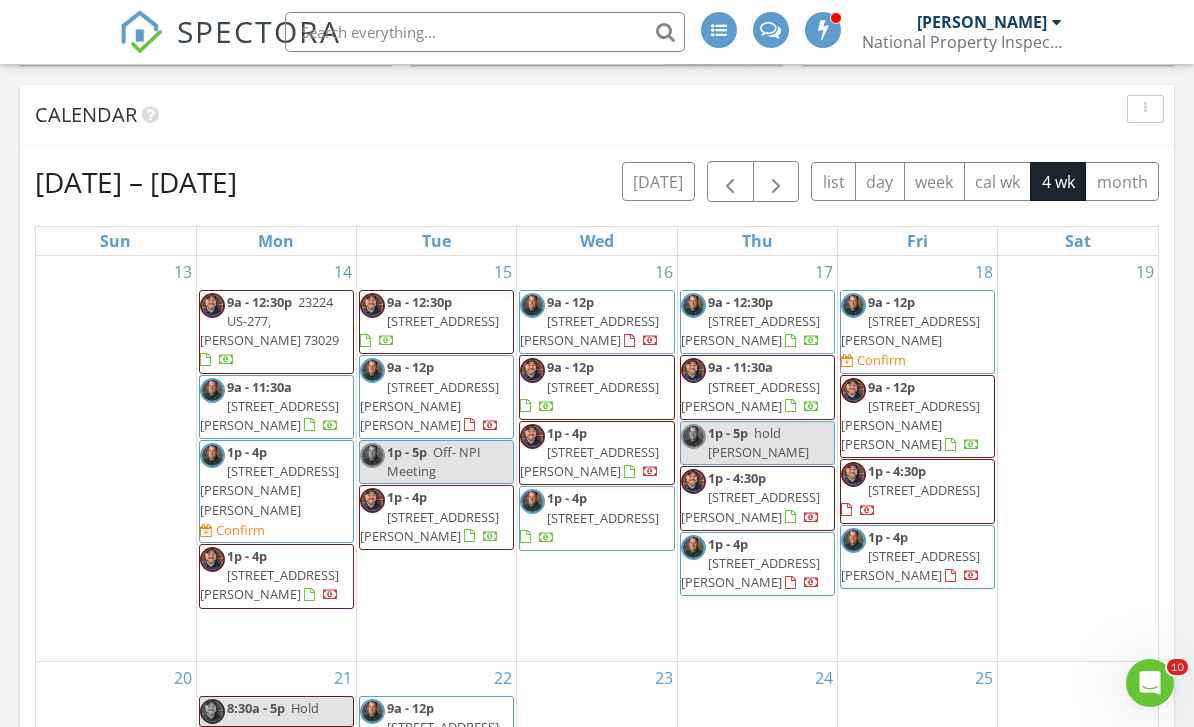click on "Calendar" at bounding box center [582, 115] 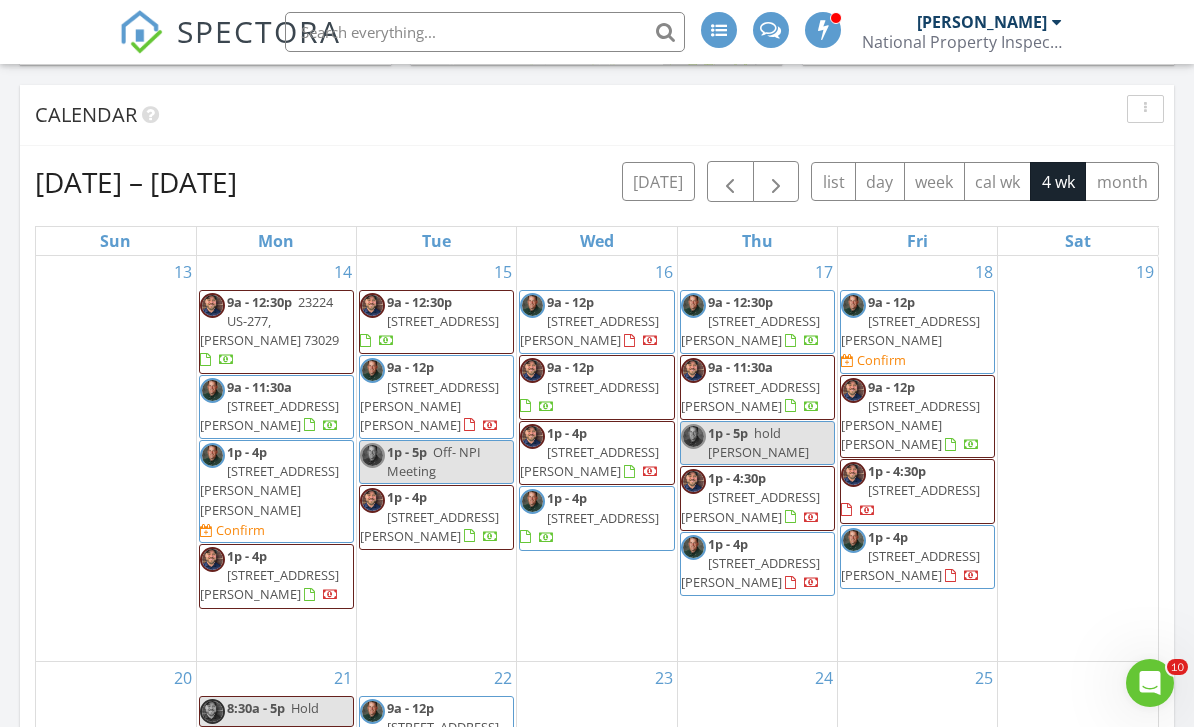 click on "[STREET_ADDRESS][PERSON_NAME][PERSON_NAME]" at bounding box center [269, 490] 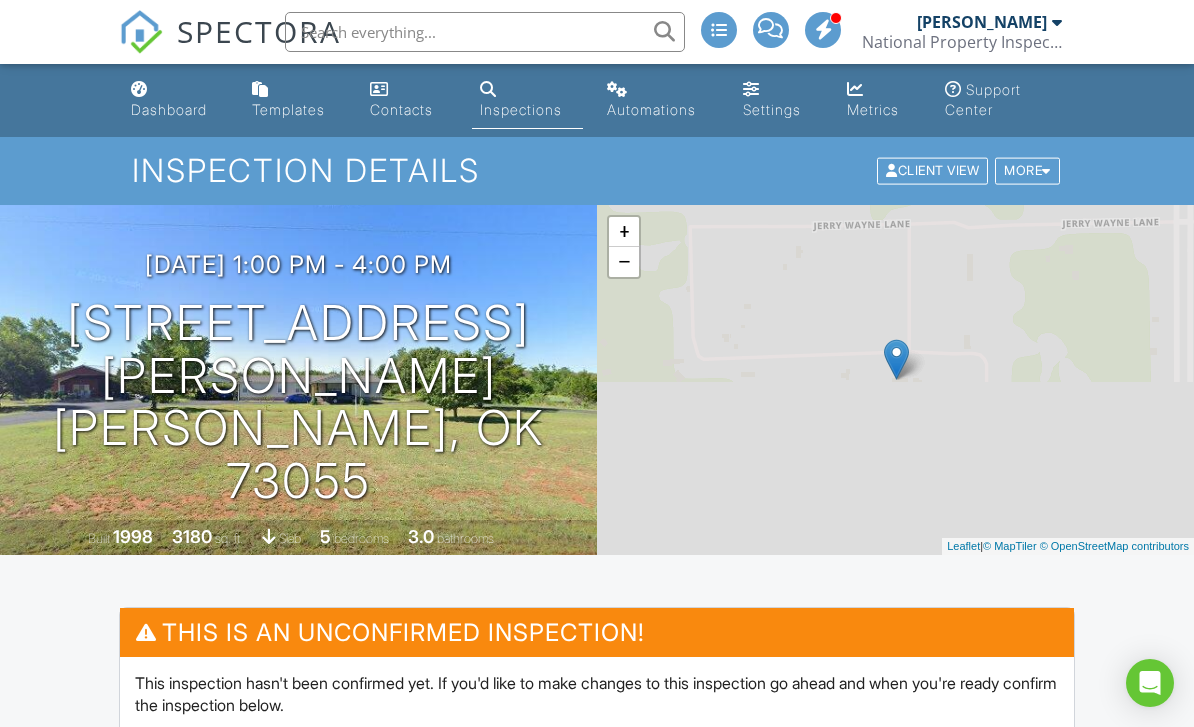 scroll, scrollTop: 410, scrollLeft: 0, axis: vertical 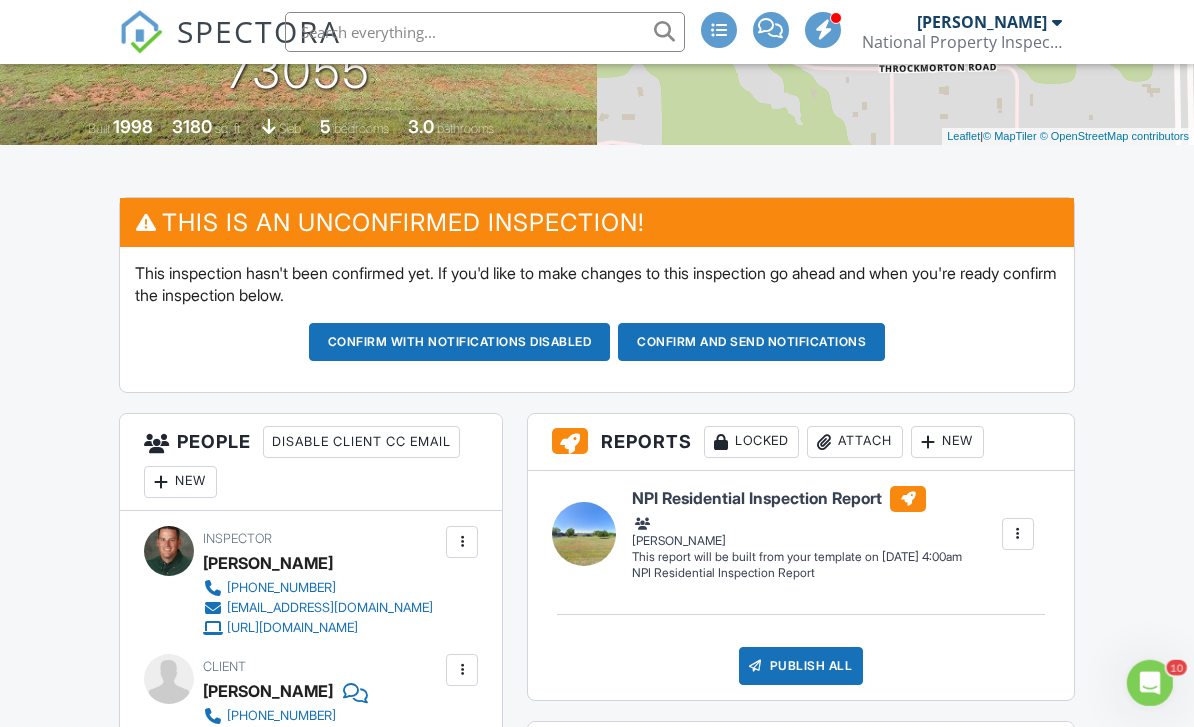 click on "Confirm and send notifications" at bounding box center (460, 342) 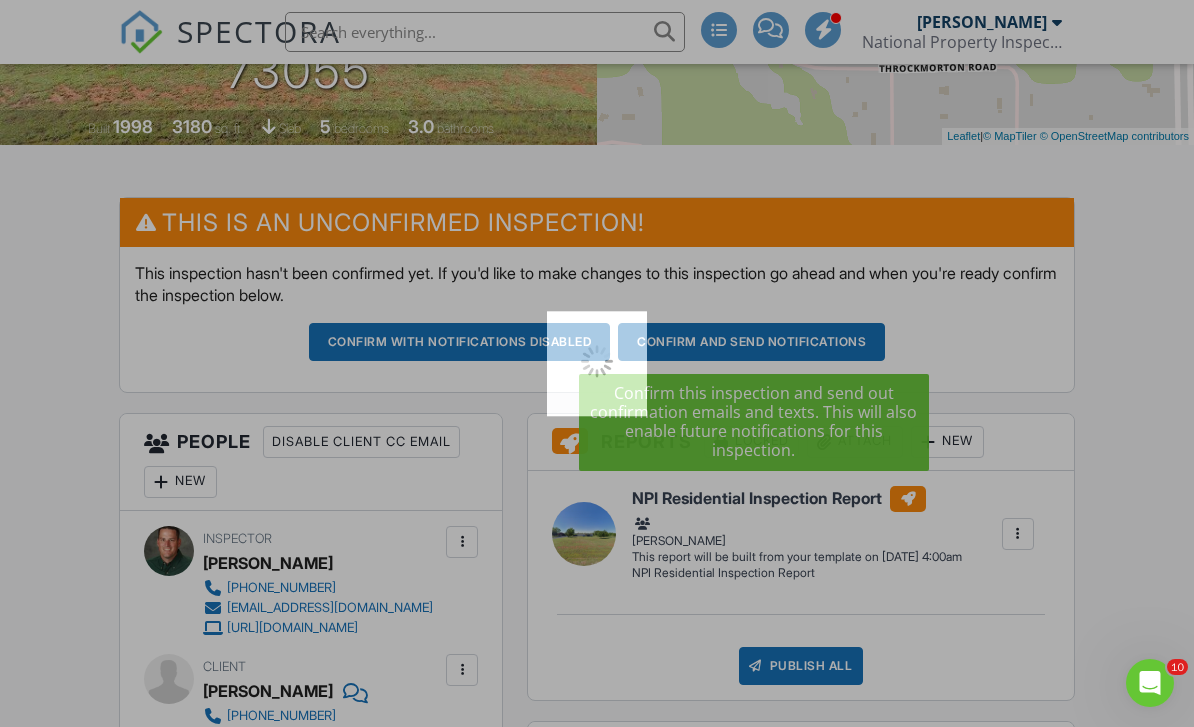 scroll, scrollTop: 0, scrollLeft: 0, axis: both 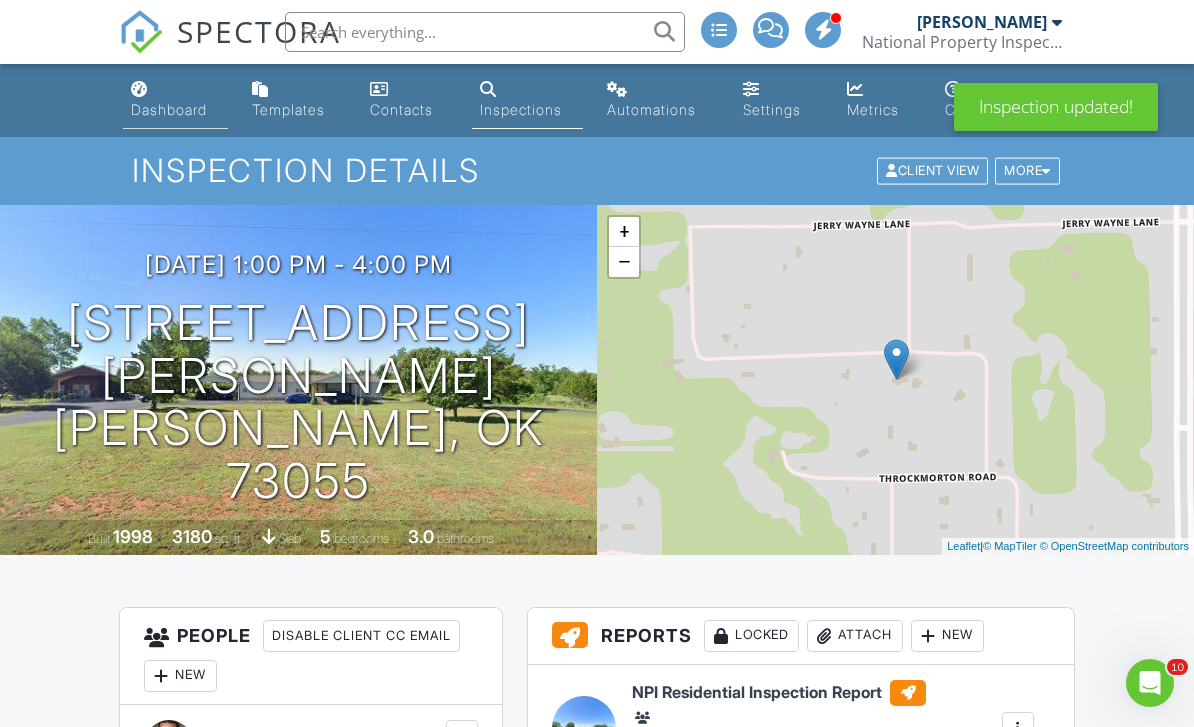 click on "Dashboard" at bounding box center (169, 109) 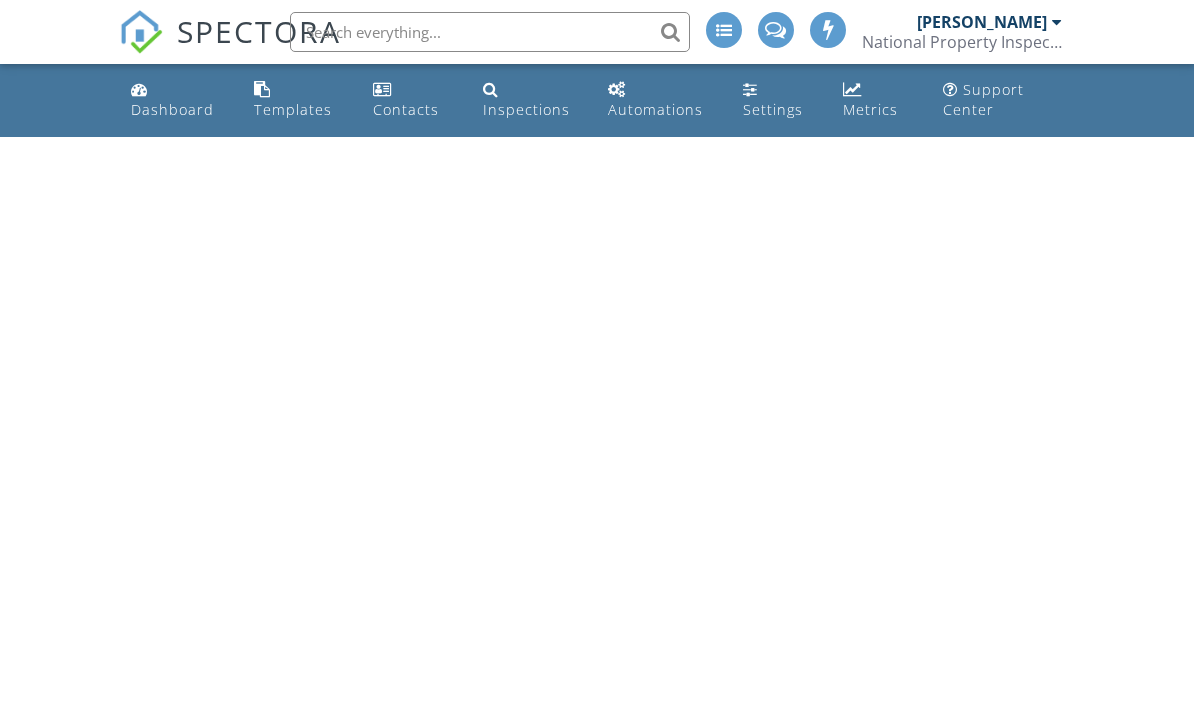 scroll, scrollTop: 0, scrollLeft: 0, axis: both 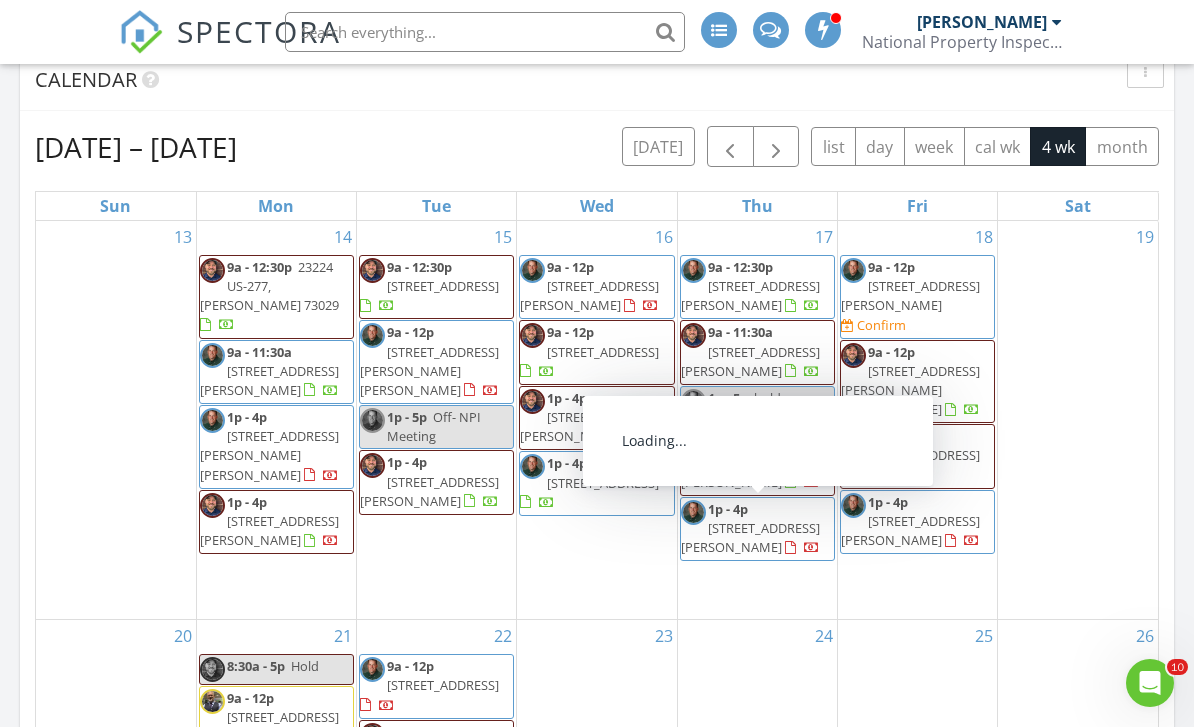 click on "hold Kimberly morris" at bounding box center (758, 407) 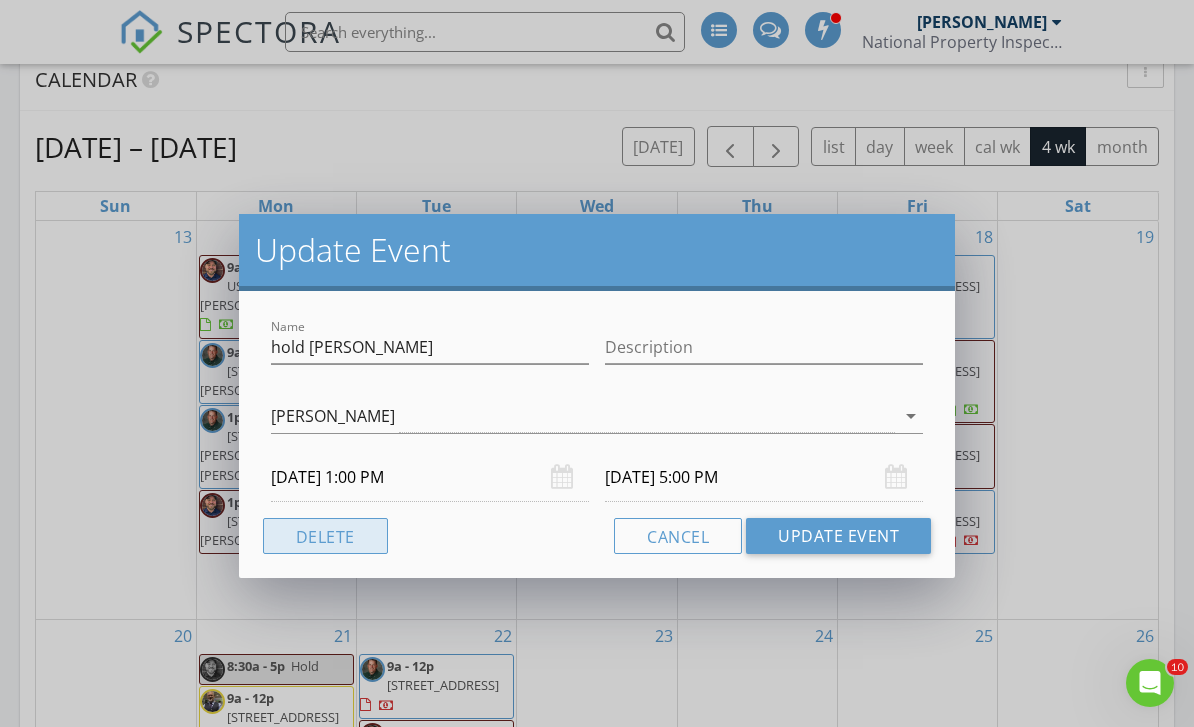 click on "Delete" at bounding box center (325, 536) 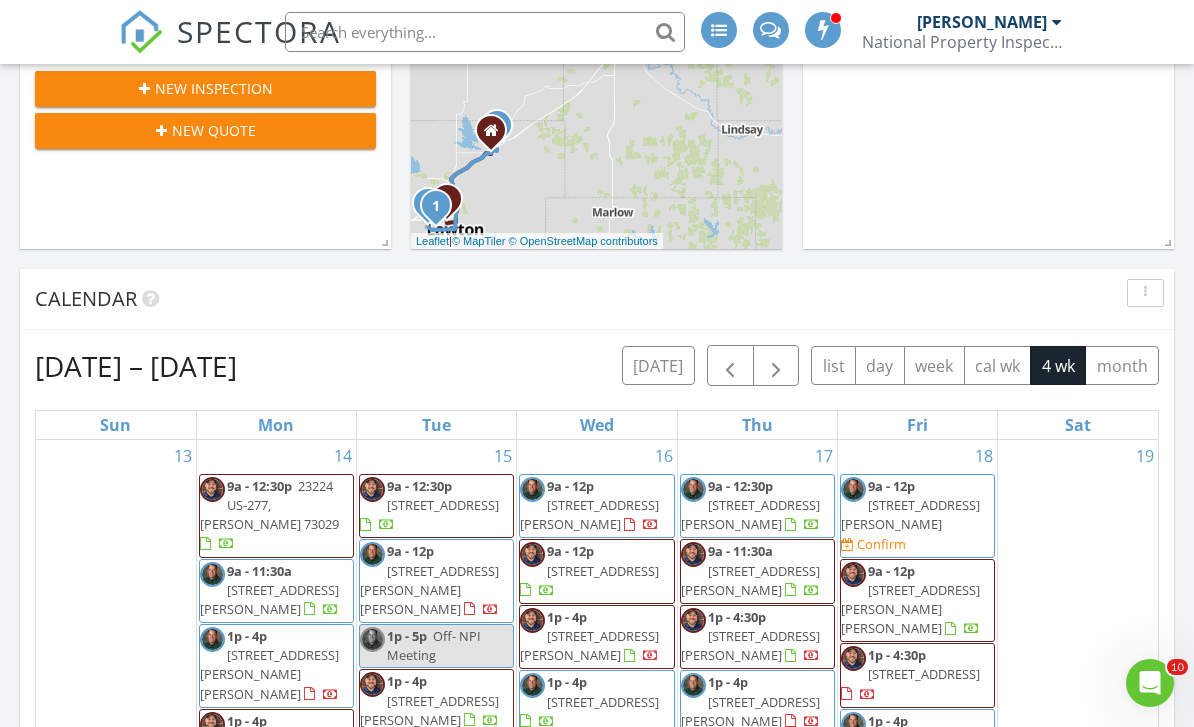 scroll, scrollTop: 767, scrollLeft: 0, axis: vertical 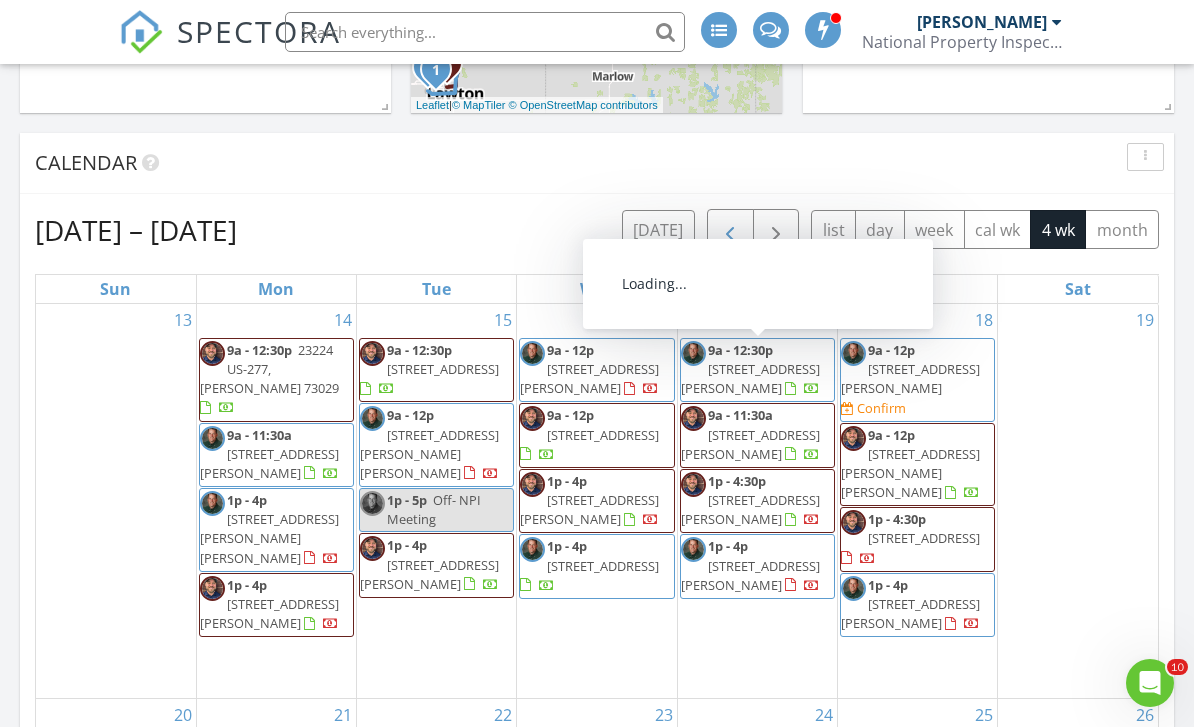 click at bounding box center [730, 230] 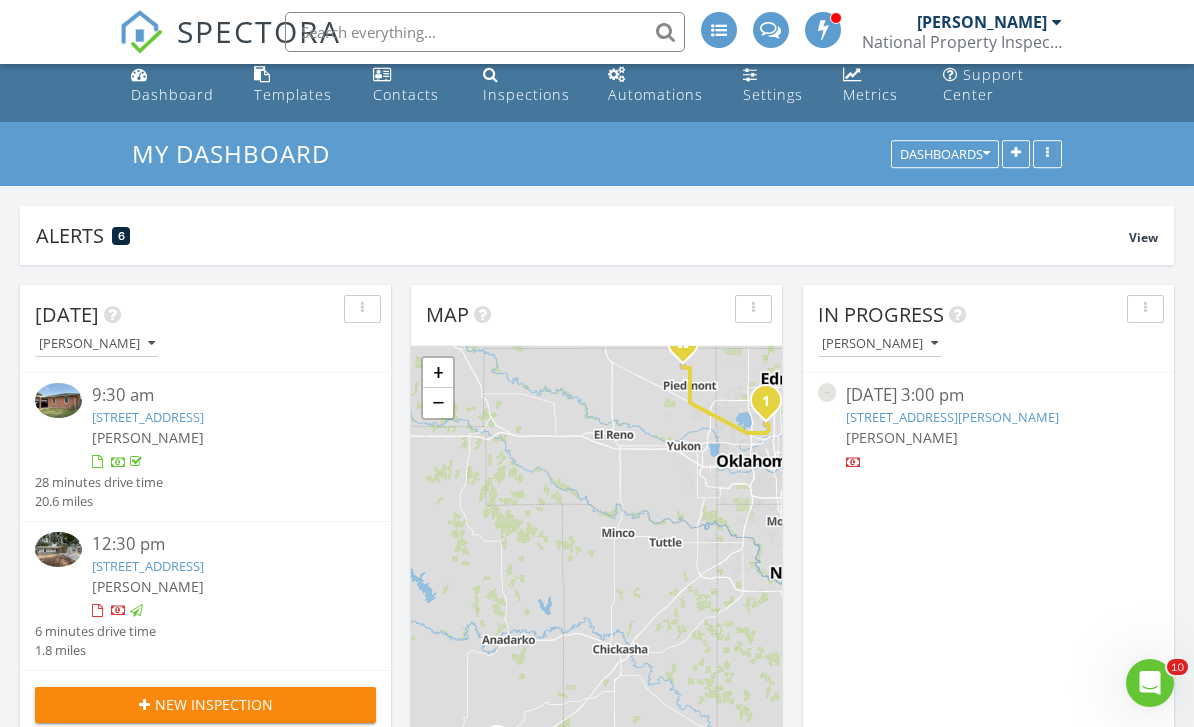 scroll, scrollTop: 0, scrollLeft: 0, axis: both 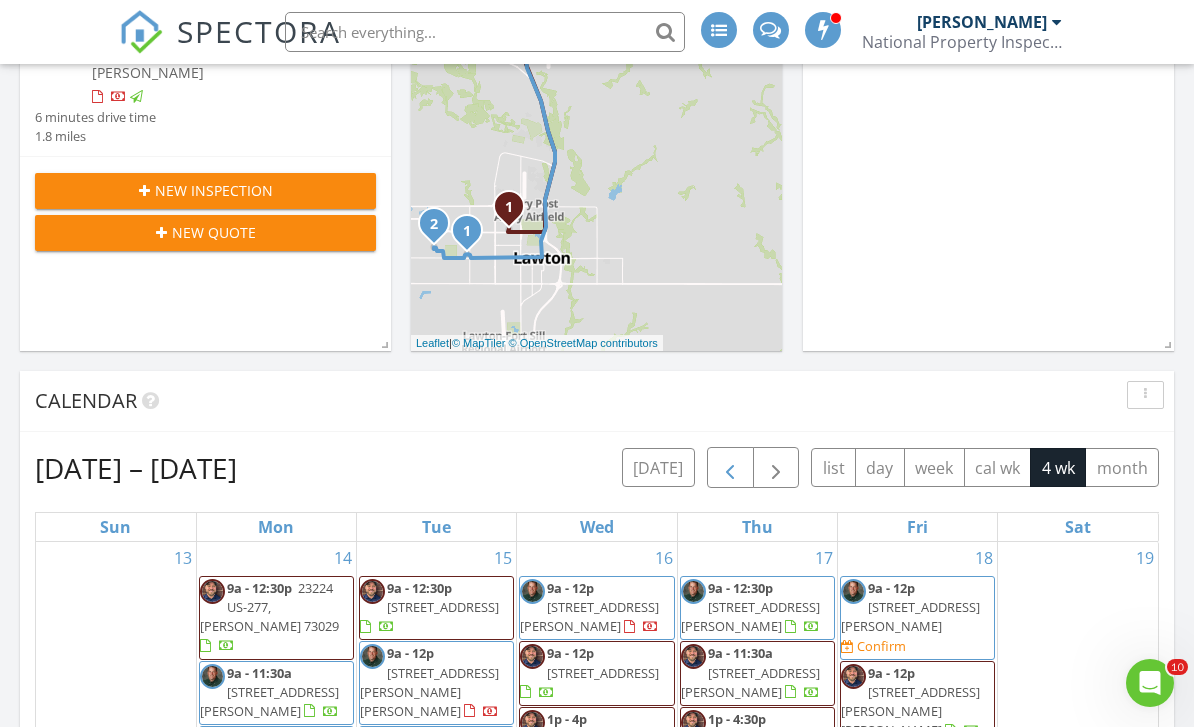 click at bounding box center (730, 468) 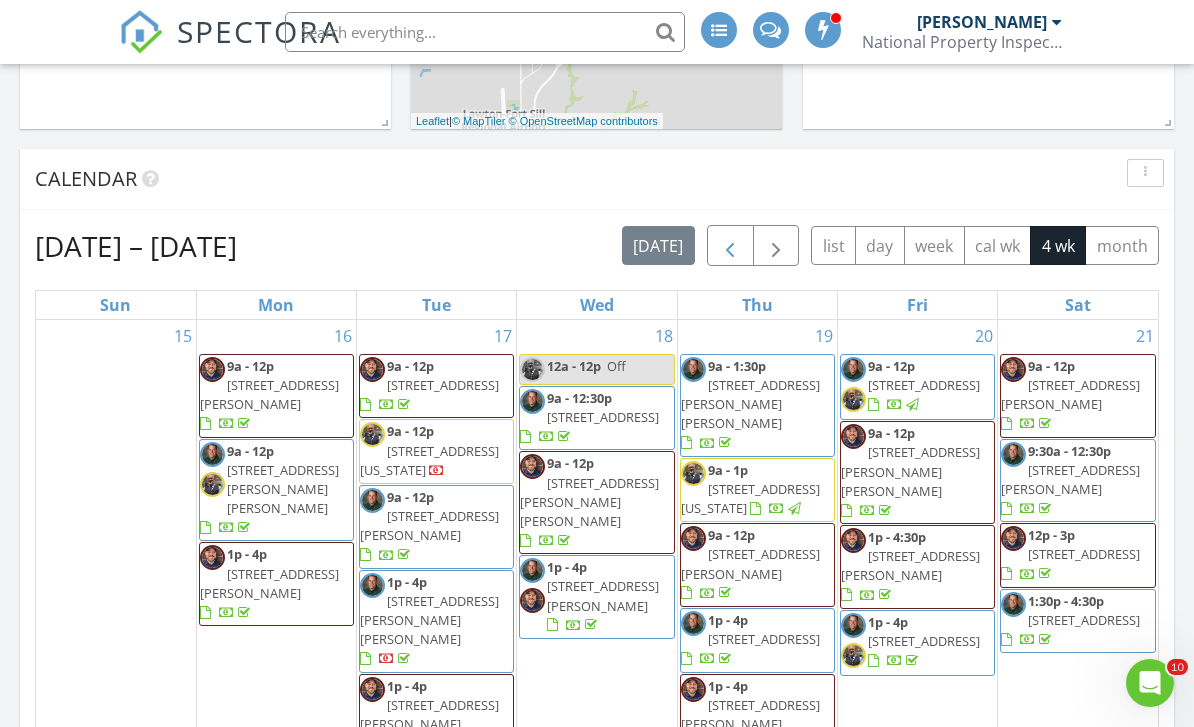 scroll, scrollTop: 752, scrollLeft: 0, axis: vertical 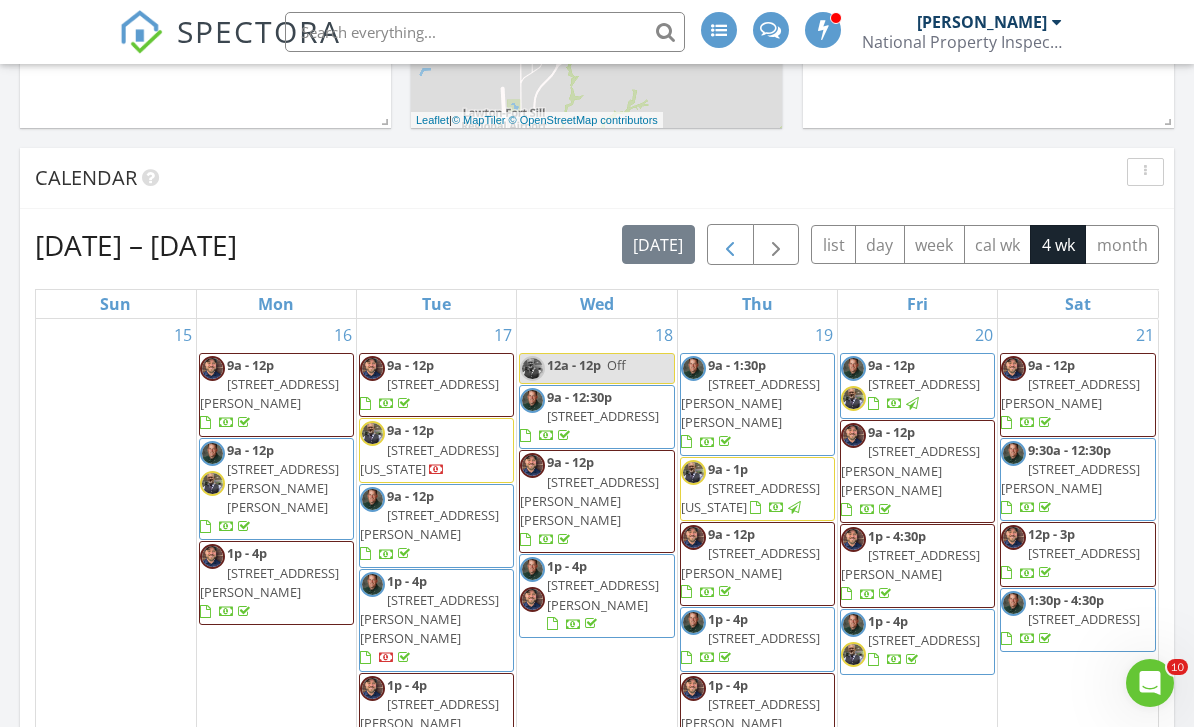 click at bounding box center (730, 245) 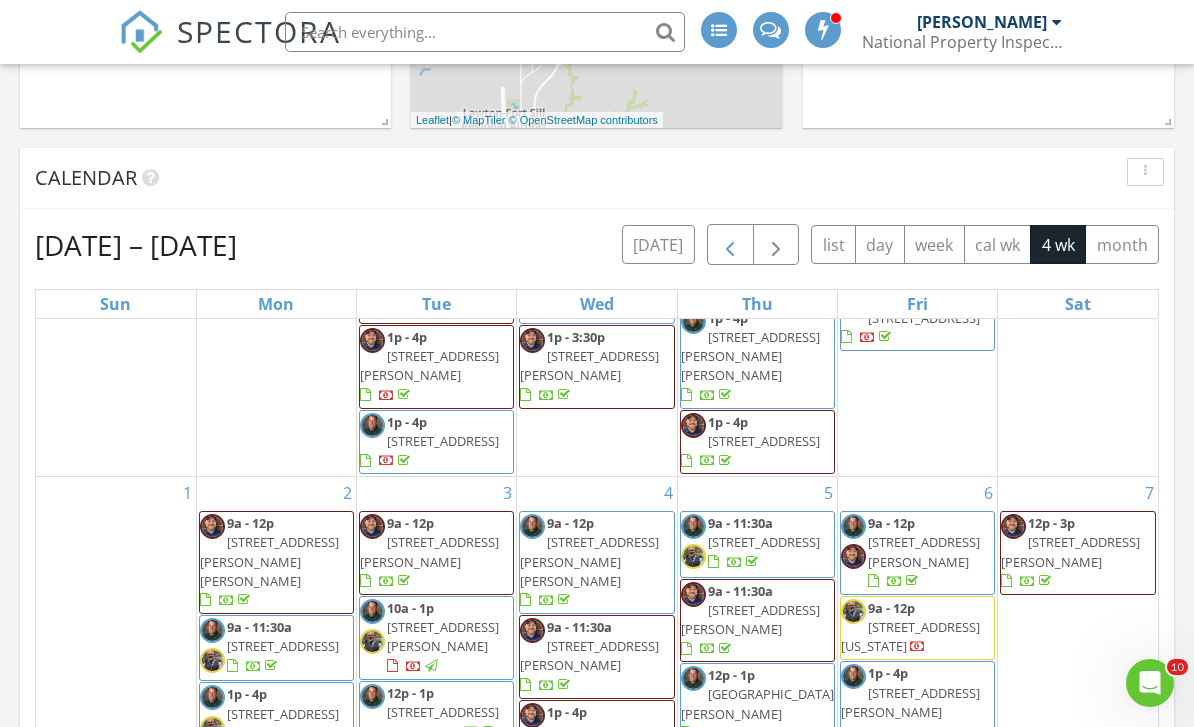 scroll, scrollTop: 757, scrollLeft: 0, axis: vertical 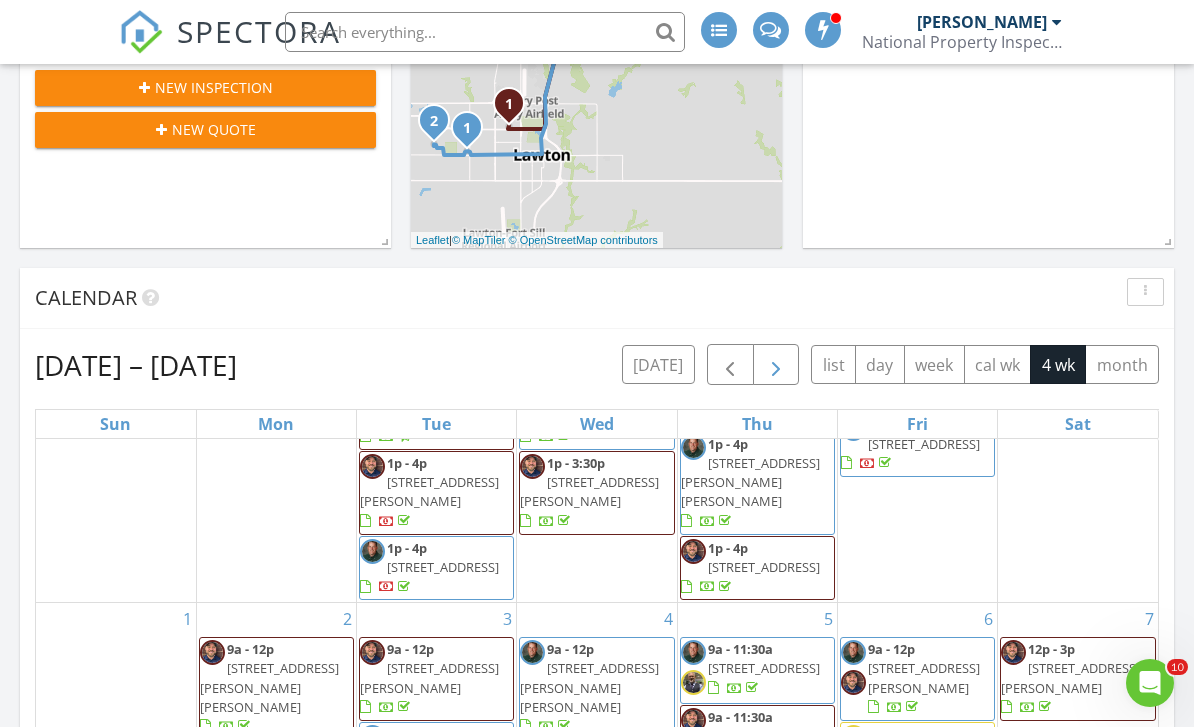click at bounding box center [776, 365] 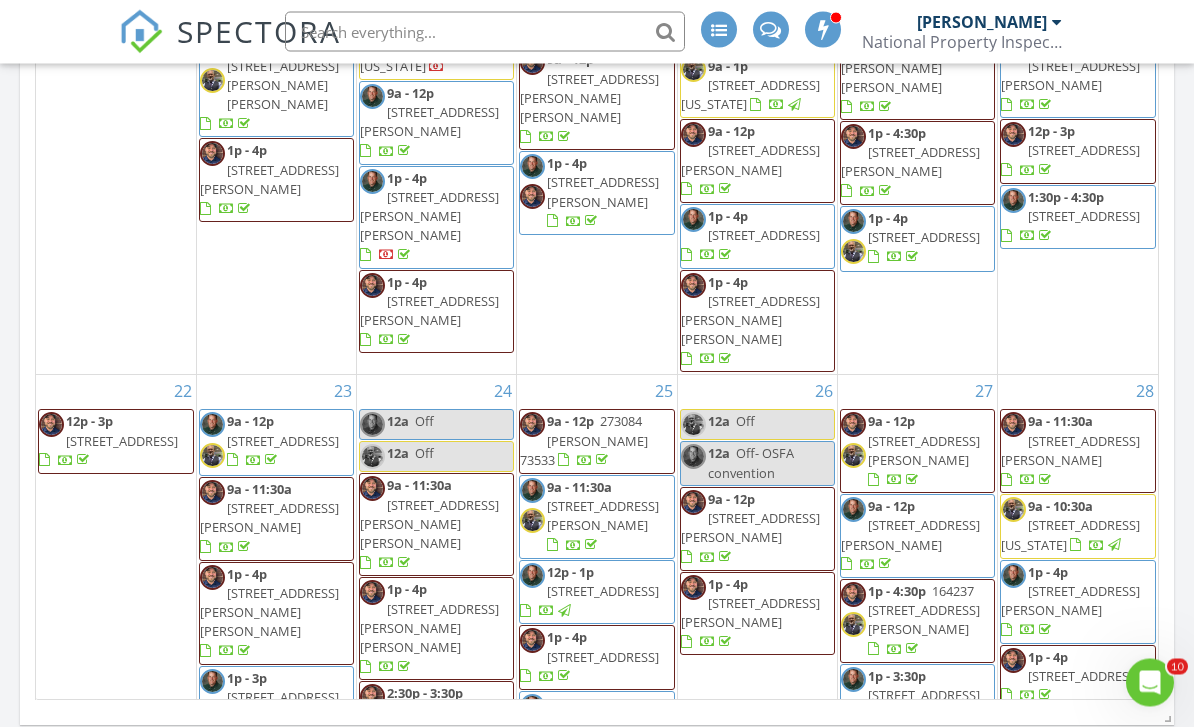 scroll, scrollTop: 1155, scrollLeft: 0, axis: vertical 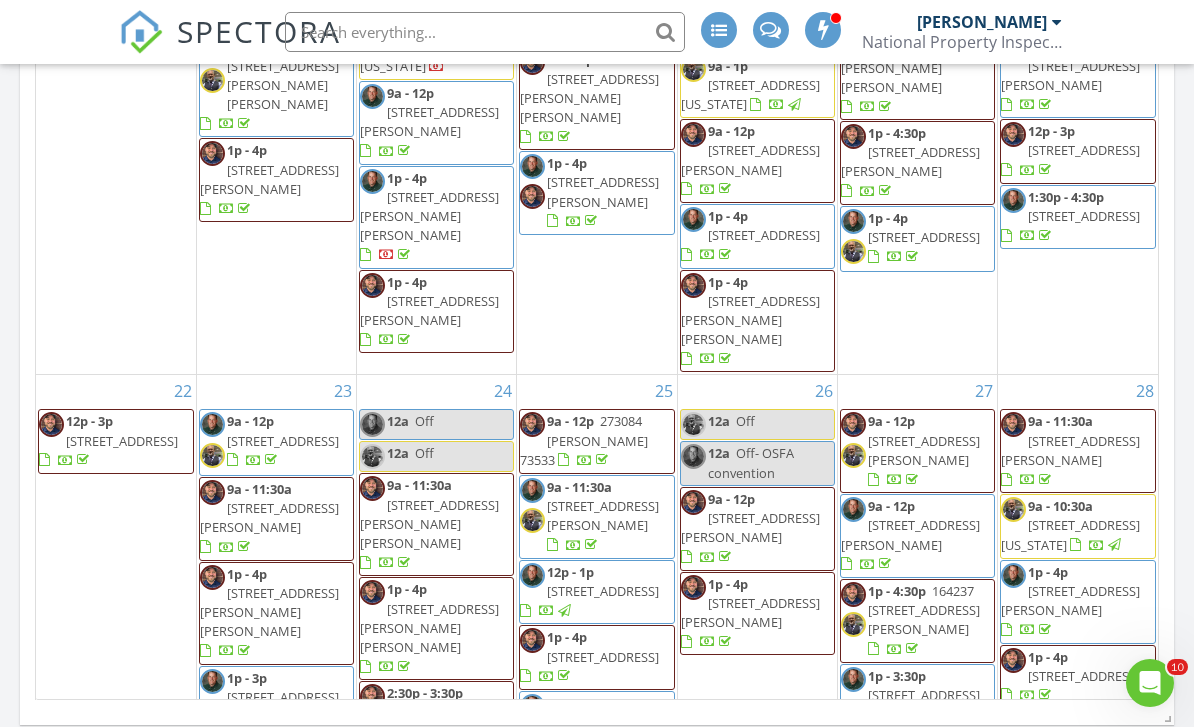 click on "[STREET_ADDRESS]" at bounding box center [603, 657] 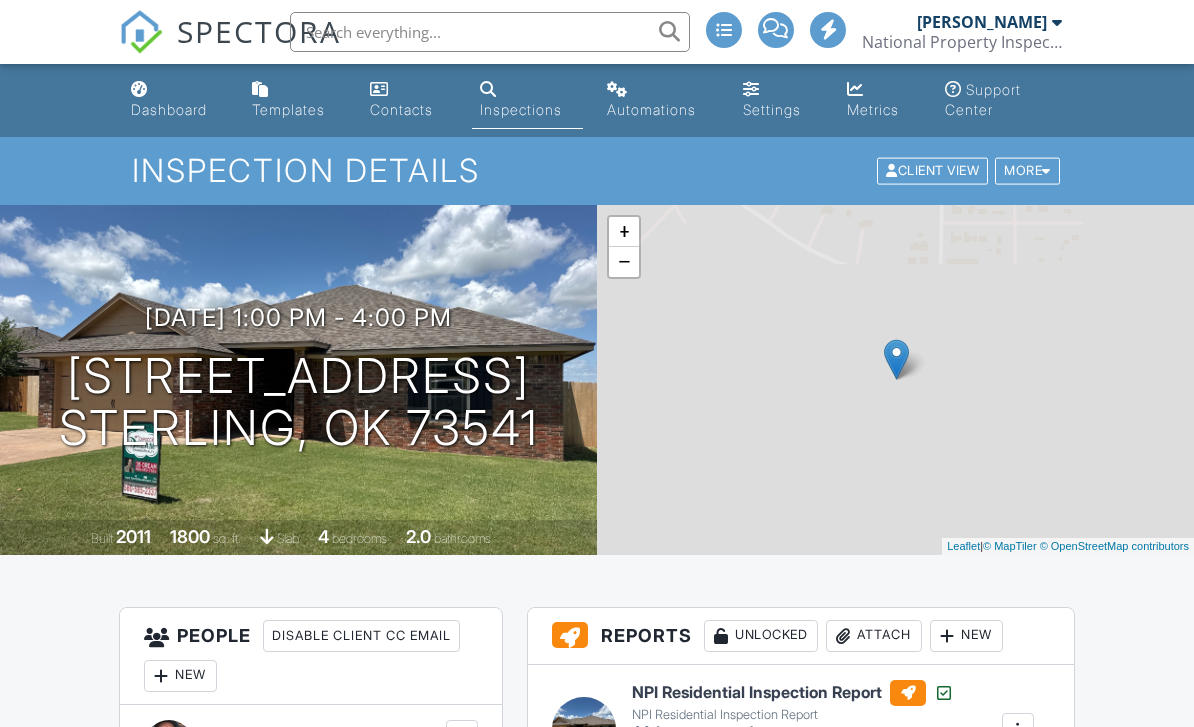 scroll, scrollTop: 0, scrollLeft: 0, axis: both 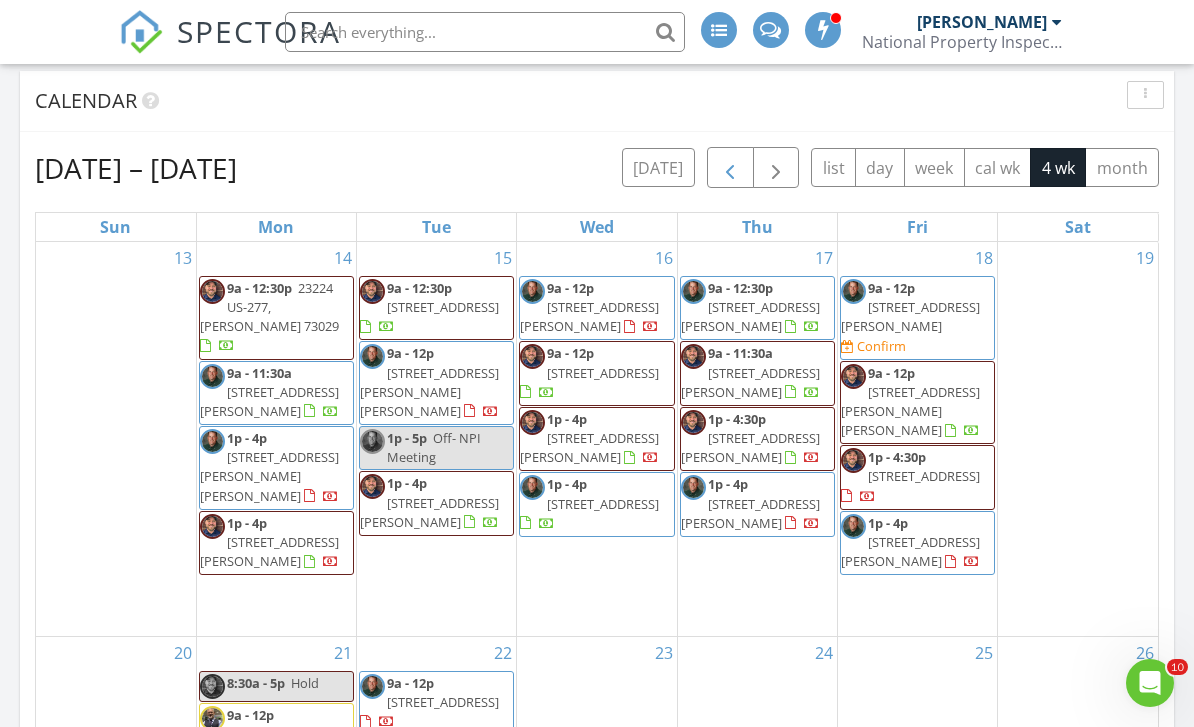 click at bounding box center [730, 168] 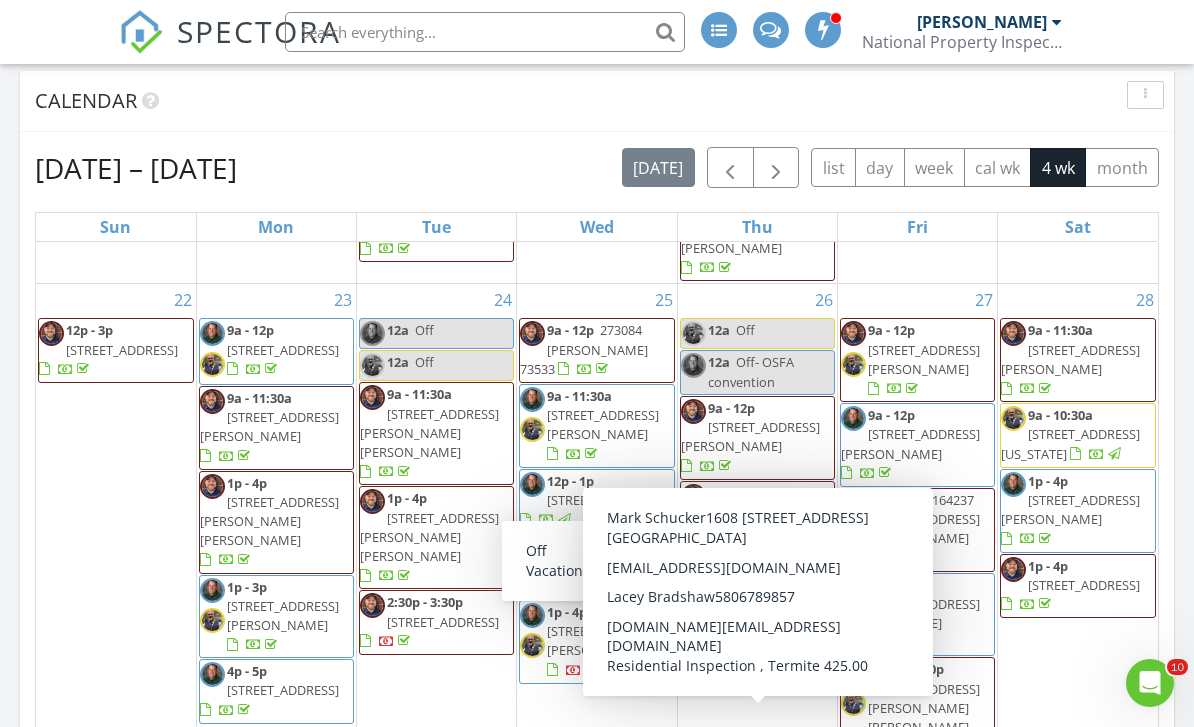 scroll, scrollTop: 411, scrollLeft: 0, axis: vertical 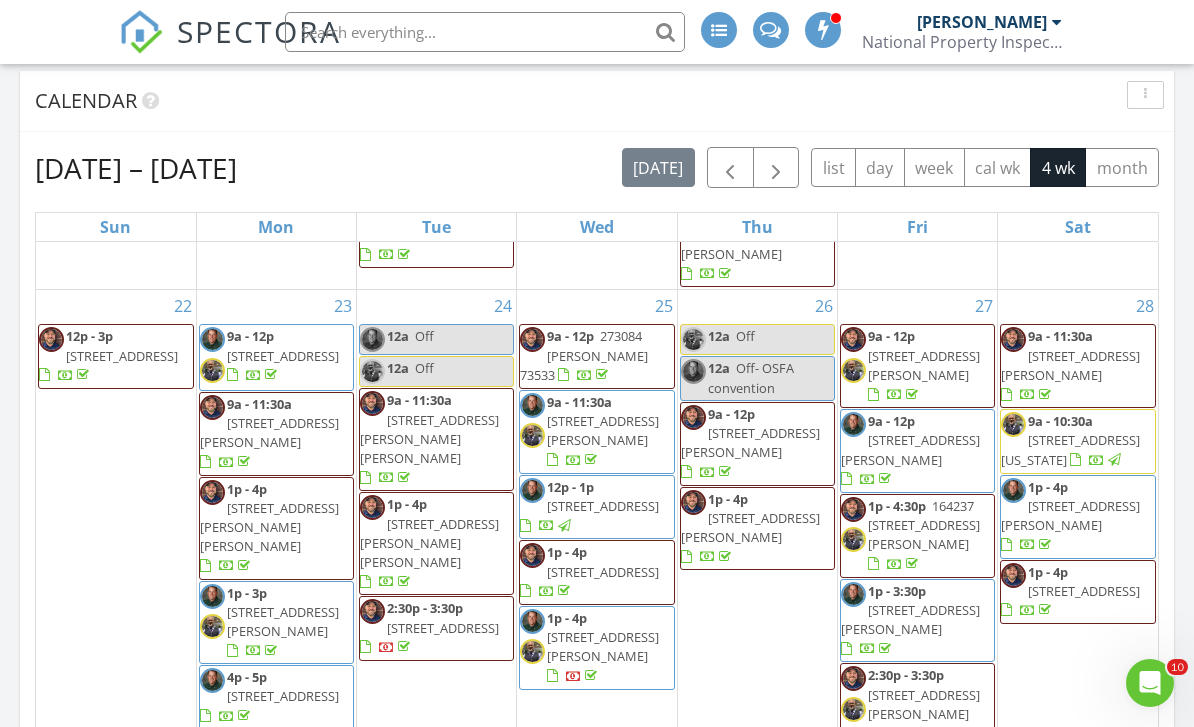 click on "Calendar" at bounding box center (582, 101) 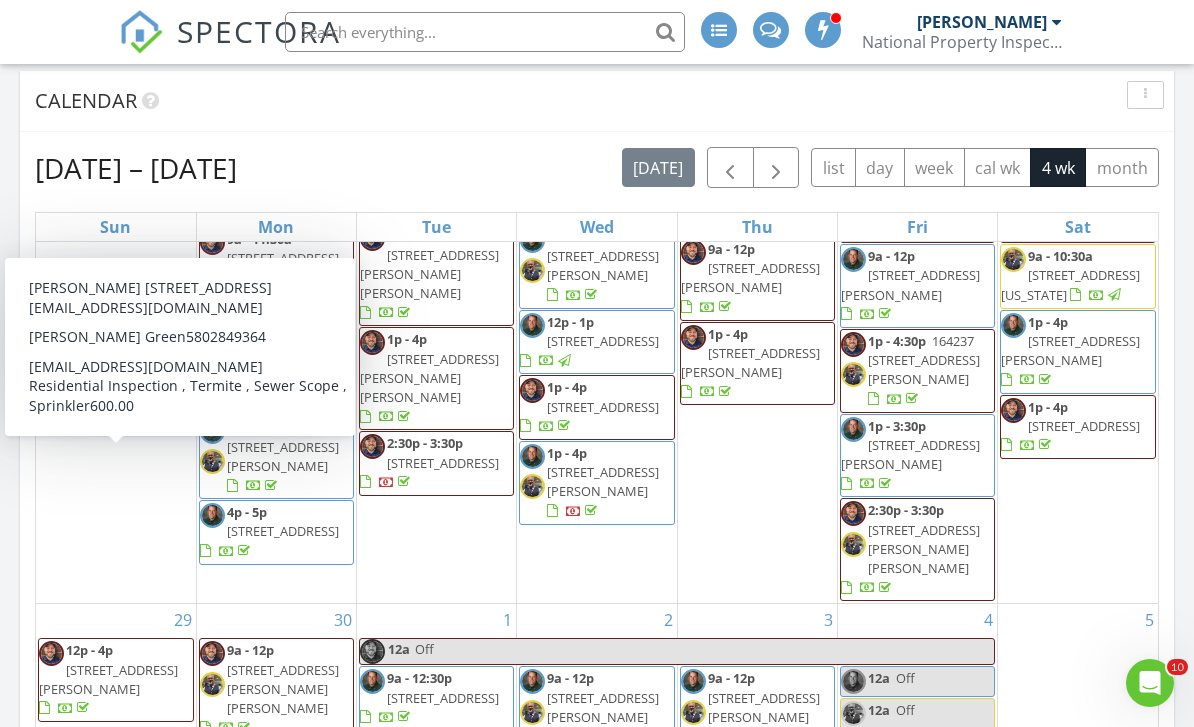 scroll, scrollTop: 579, scrollLeft: 0, axis: vertical 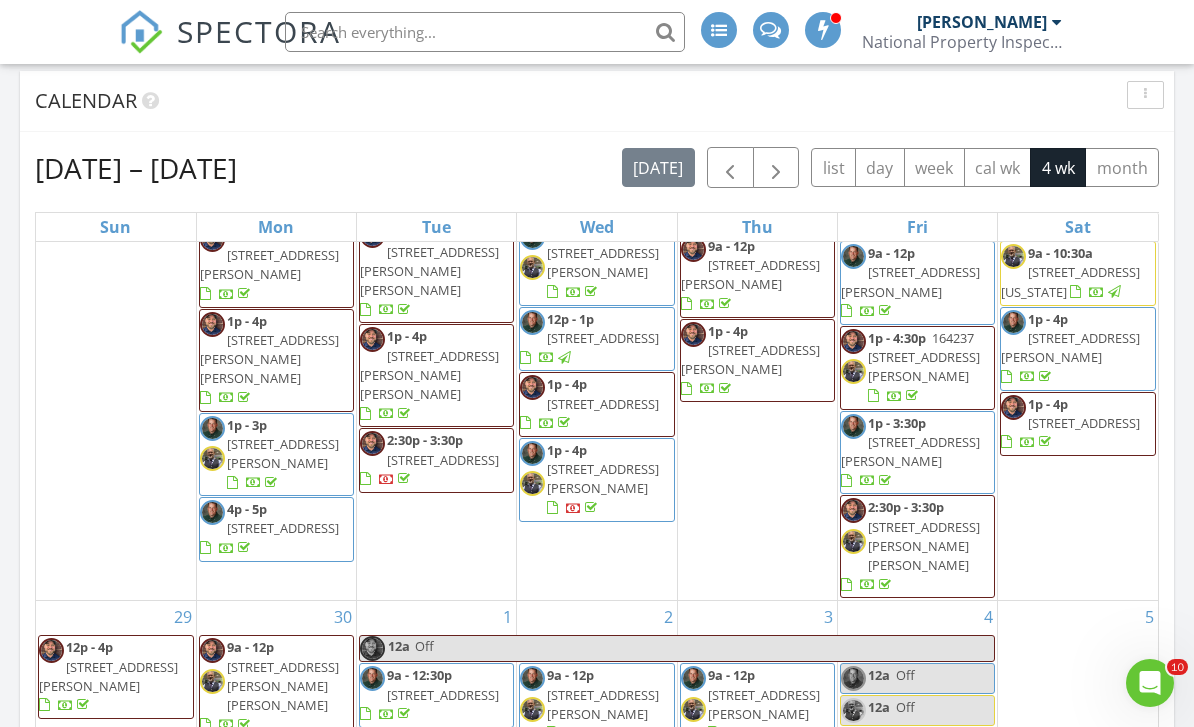click on "Calendar" at bounding box center [582, 101] 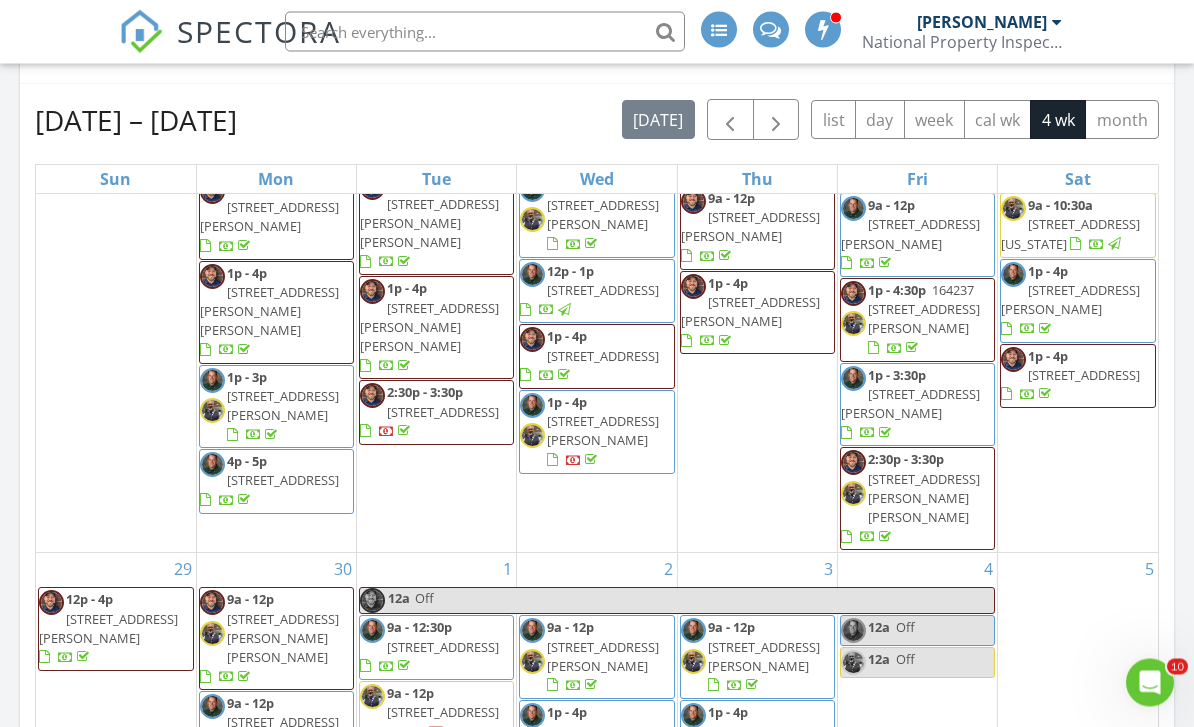scroll, scrollTop: 877, scrollLeft: 0, axis: vertical 